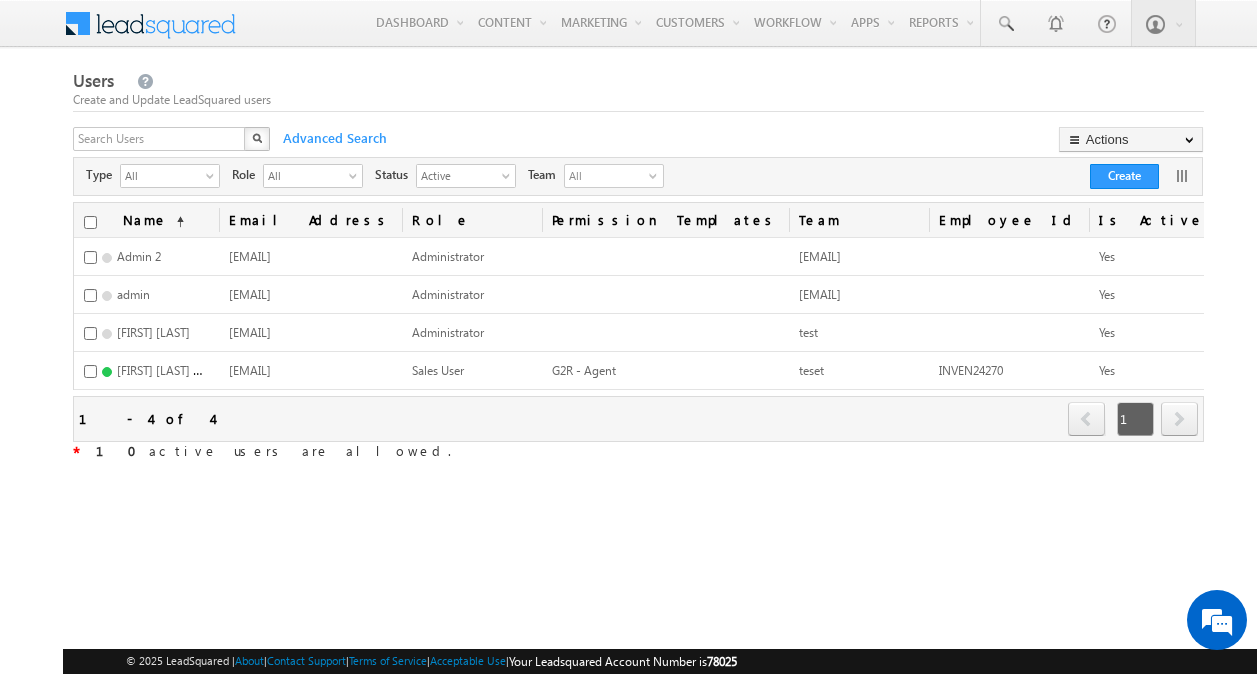 scroll, scrollTop: 0, scrollLeft: 0, axis: both 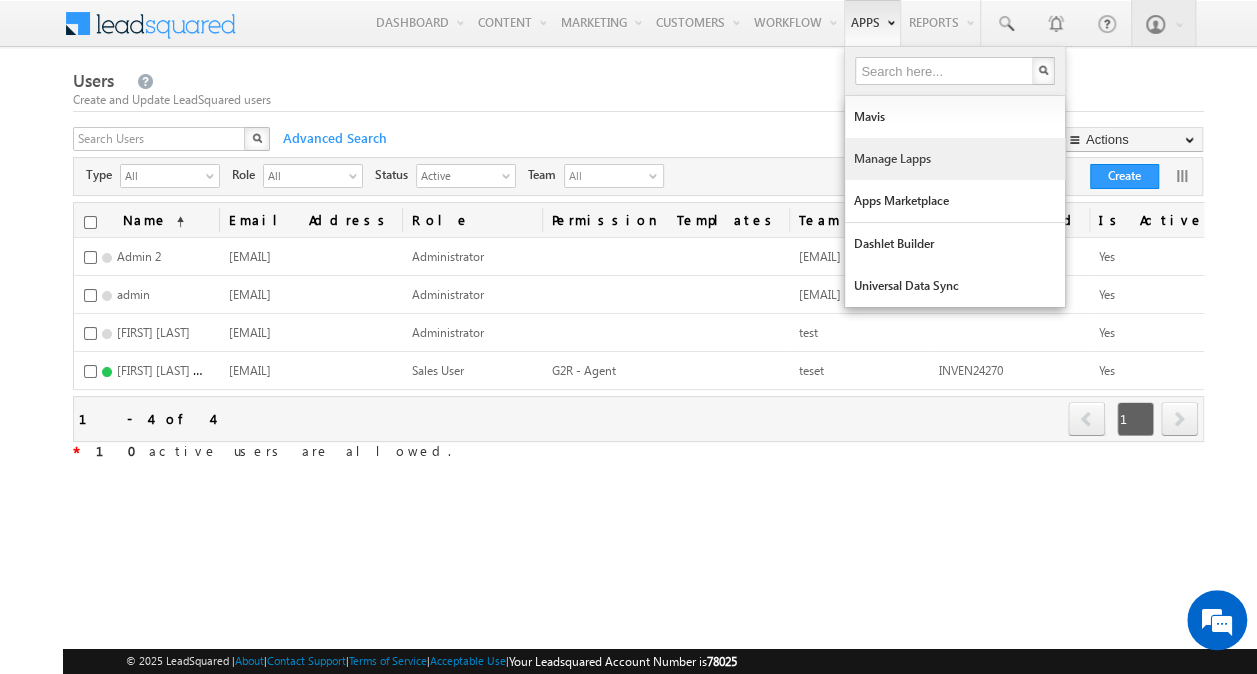 click on "Manage Lapps" at bounding box center [955, 159] 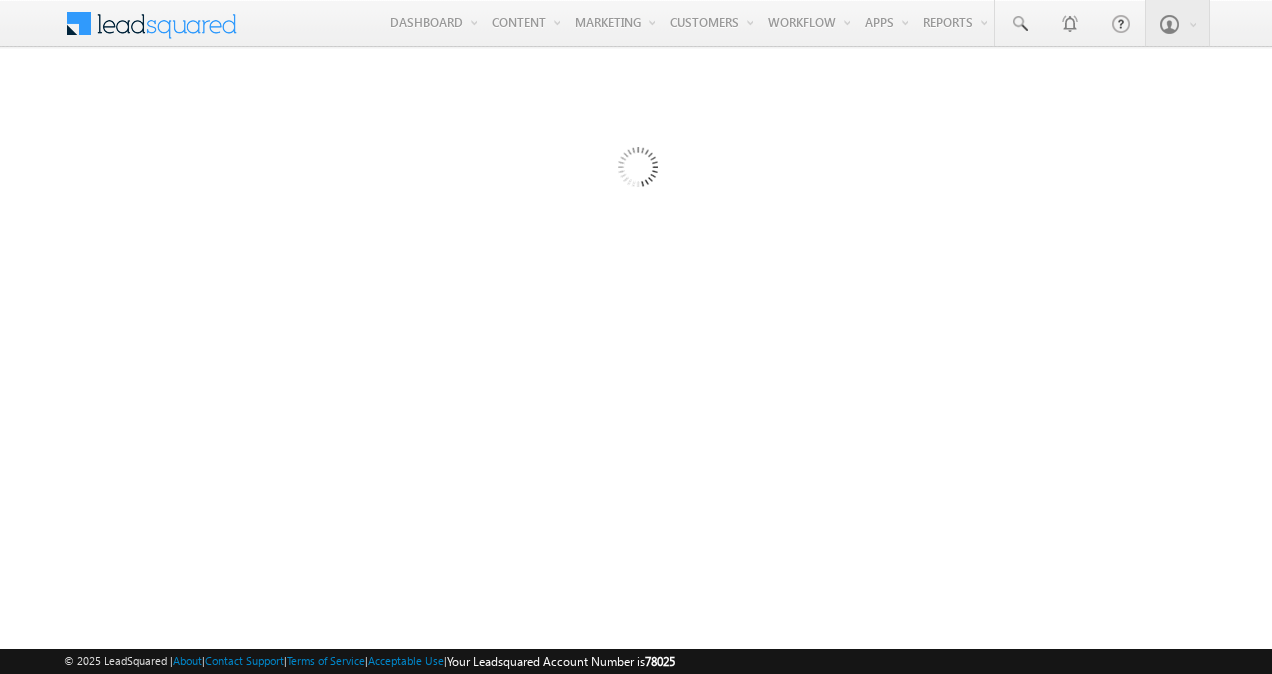 scroll, scrollTop: 0, scrollLeft: 0, axis: both 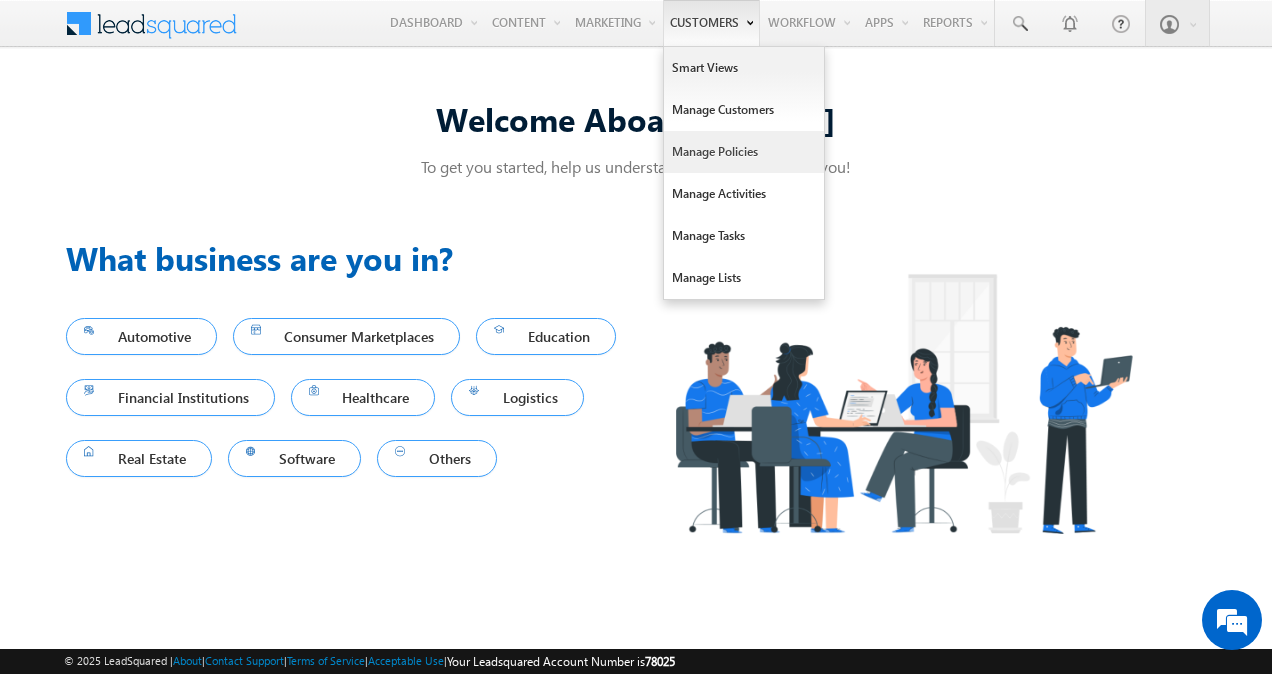 click on "Manage Policies" at bounding box center (744, 152) 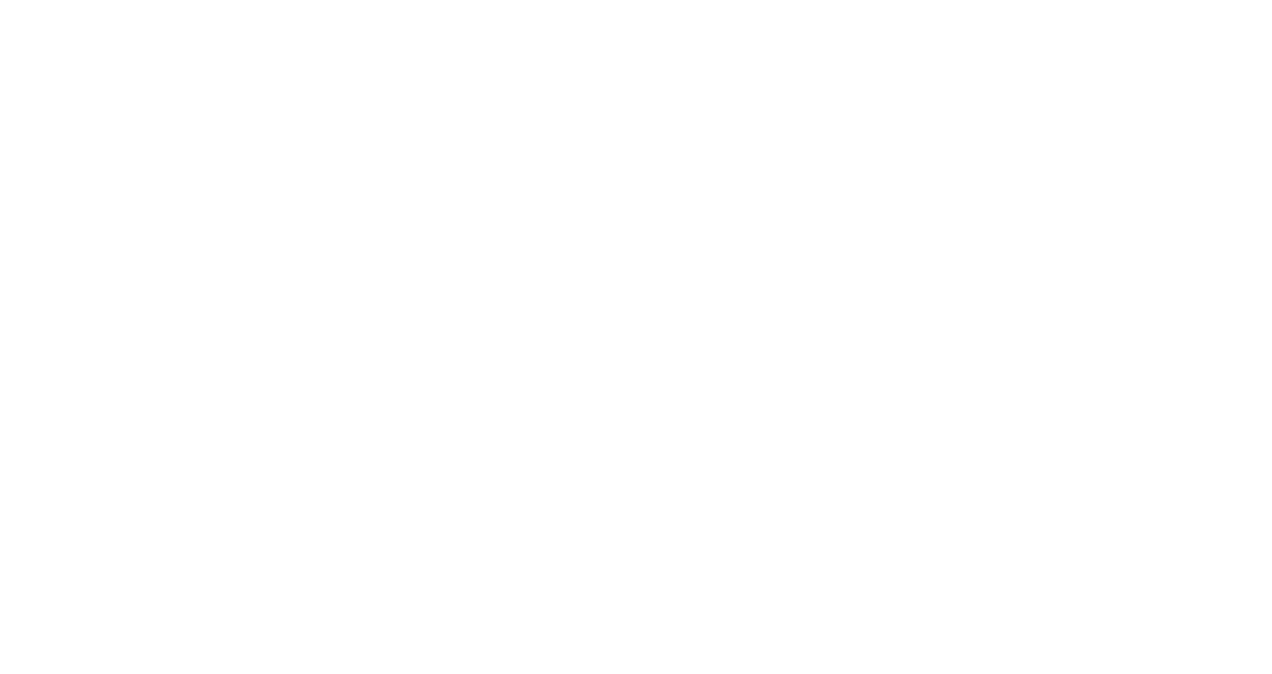 scroll, scrollTop: 0, scrollLeft: 0, axis: both 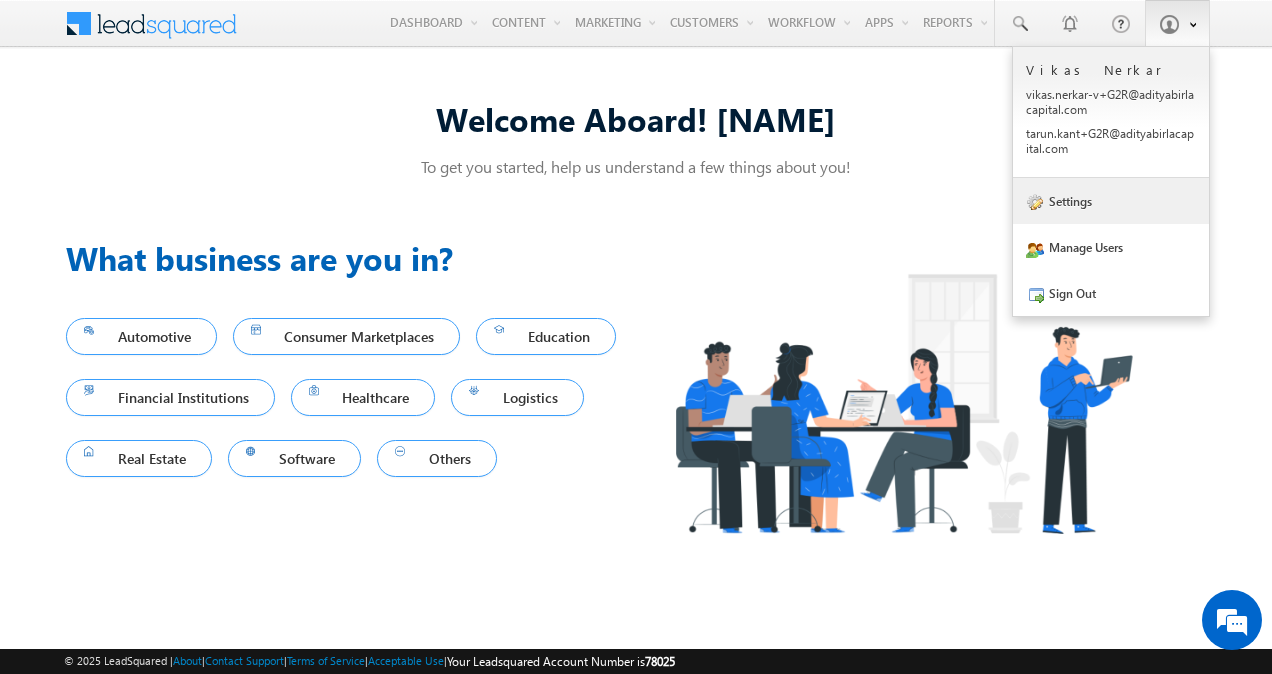 click on "Settings" at bounding box center [1111, 201] 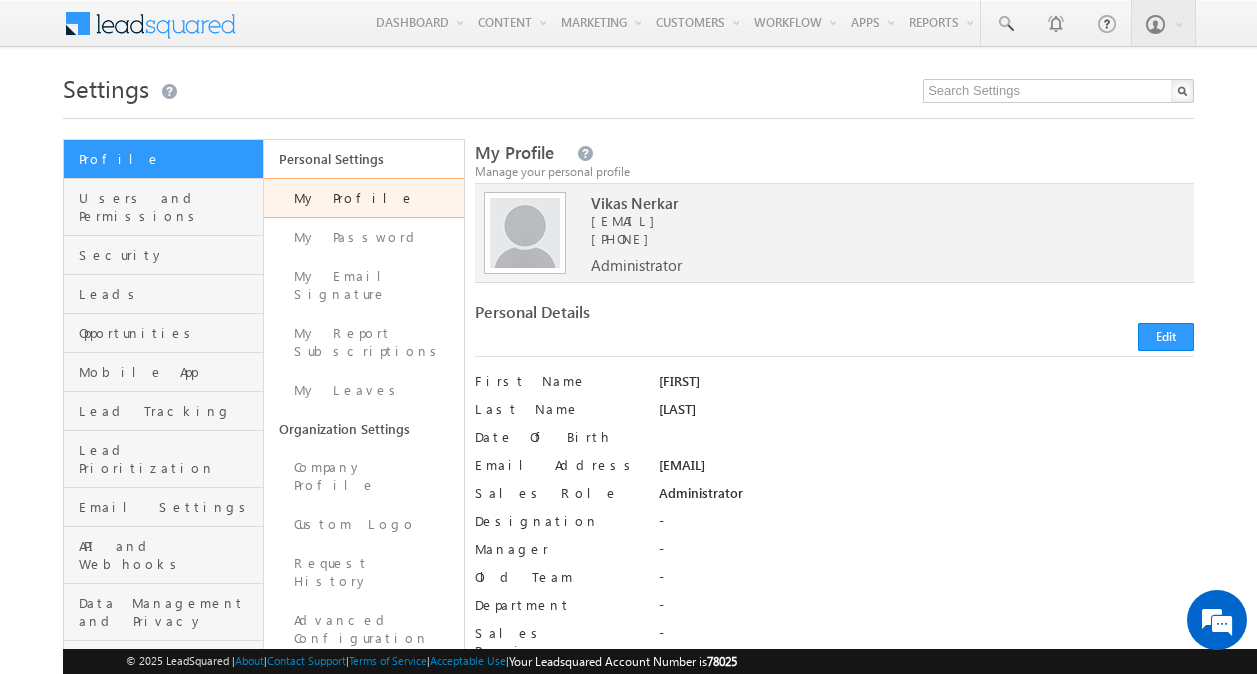 scroll, scrollTop: 0, scrollLeft: 0, axis: both 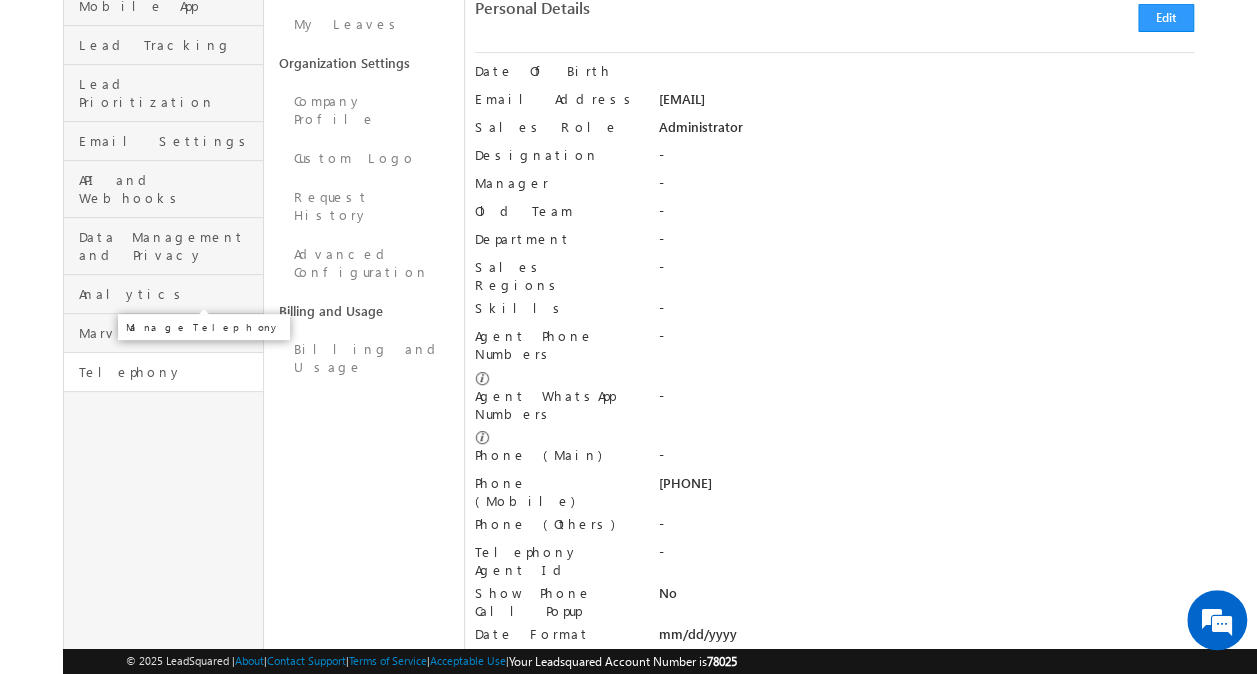 click on "Telephony" at bounding box center [168, 372] 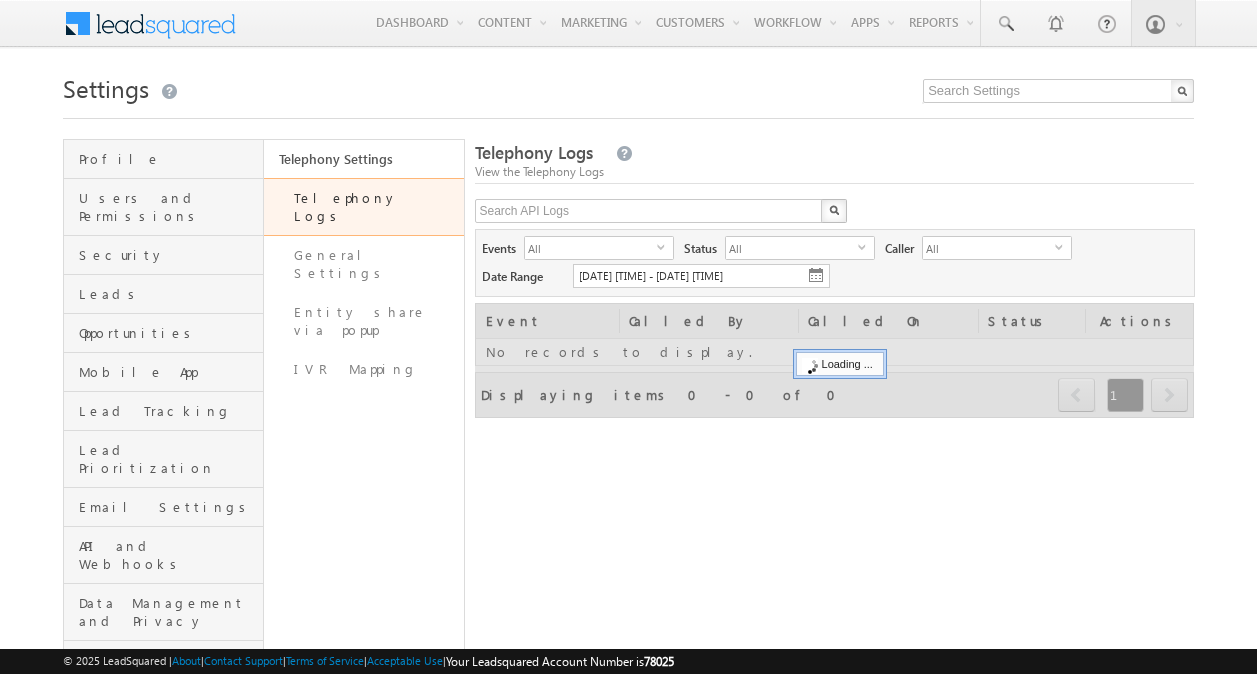 scroll, scrollTop: 0, scrollLeft: 0, axis: both 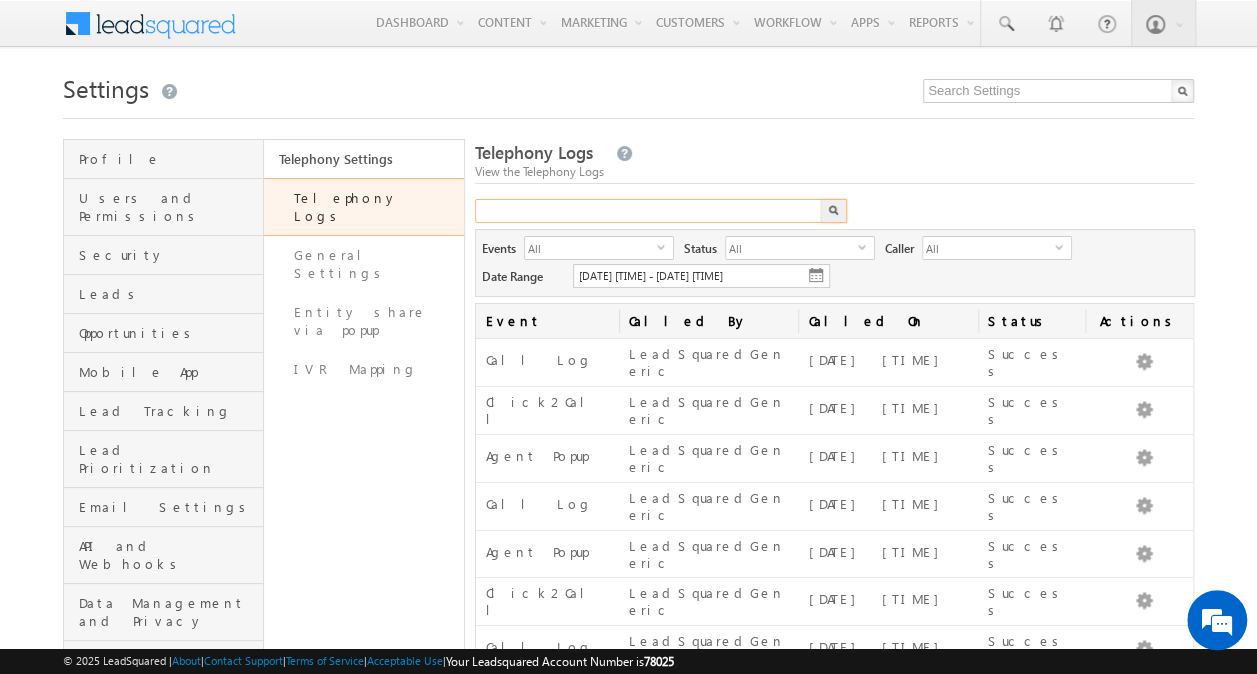 click at bounding box center (649, 211) 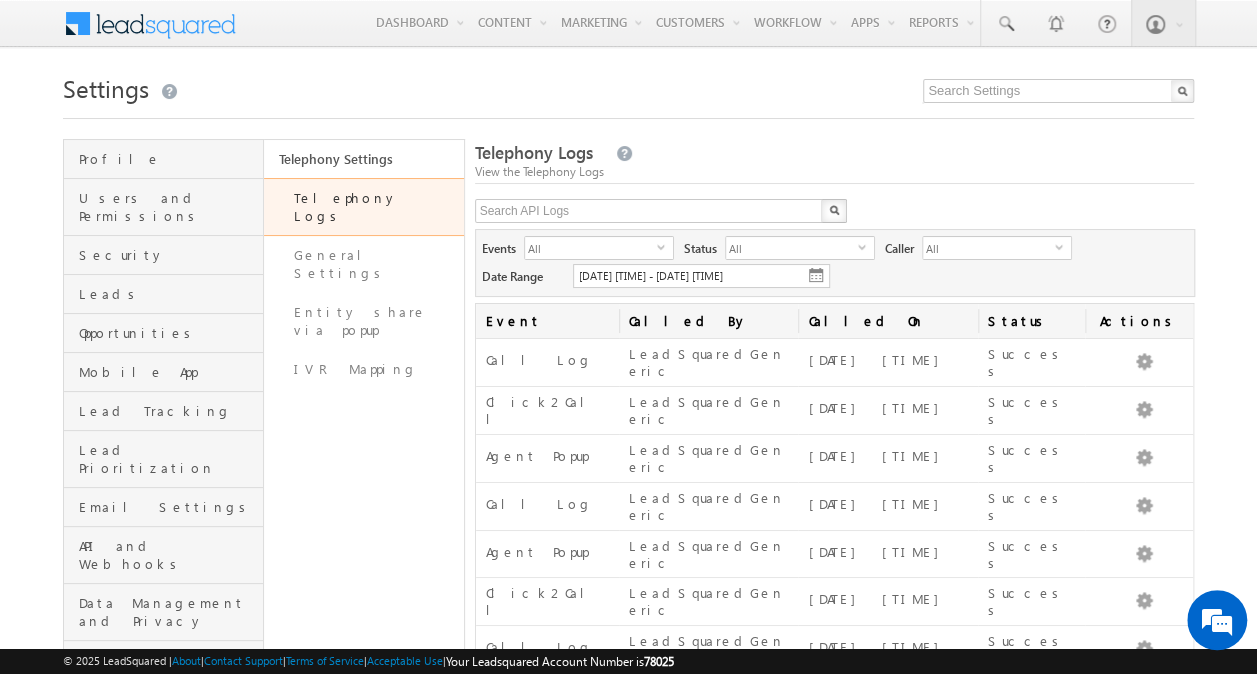 click on "Telephony Logs
View the Telephony Logs
X
Events
All select all
Status
All select All
Caller
All select all
Date Range
08/06/2025 12:00:00 AM - 08/06/2025 11:59:00 PM" at bounding box center [835, 504] 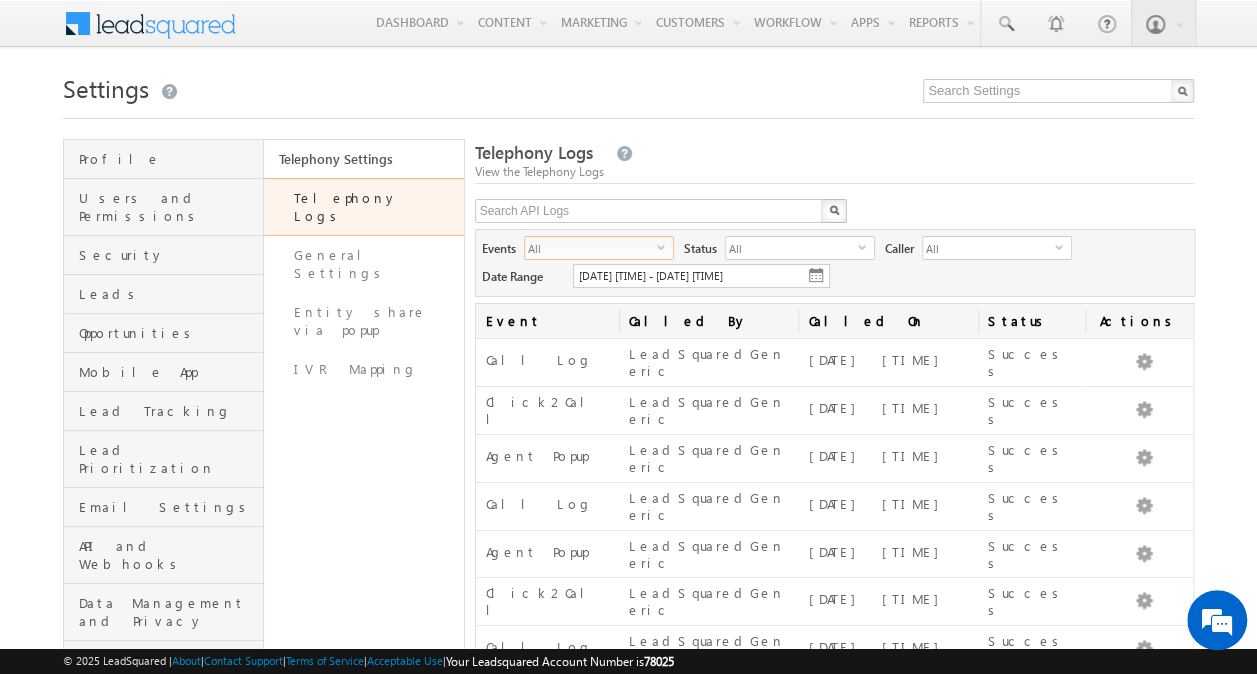 click on "select" at bounding box center [665, 254] 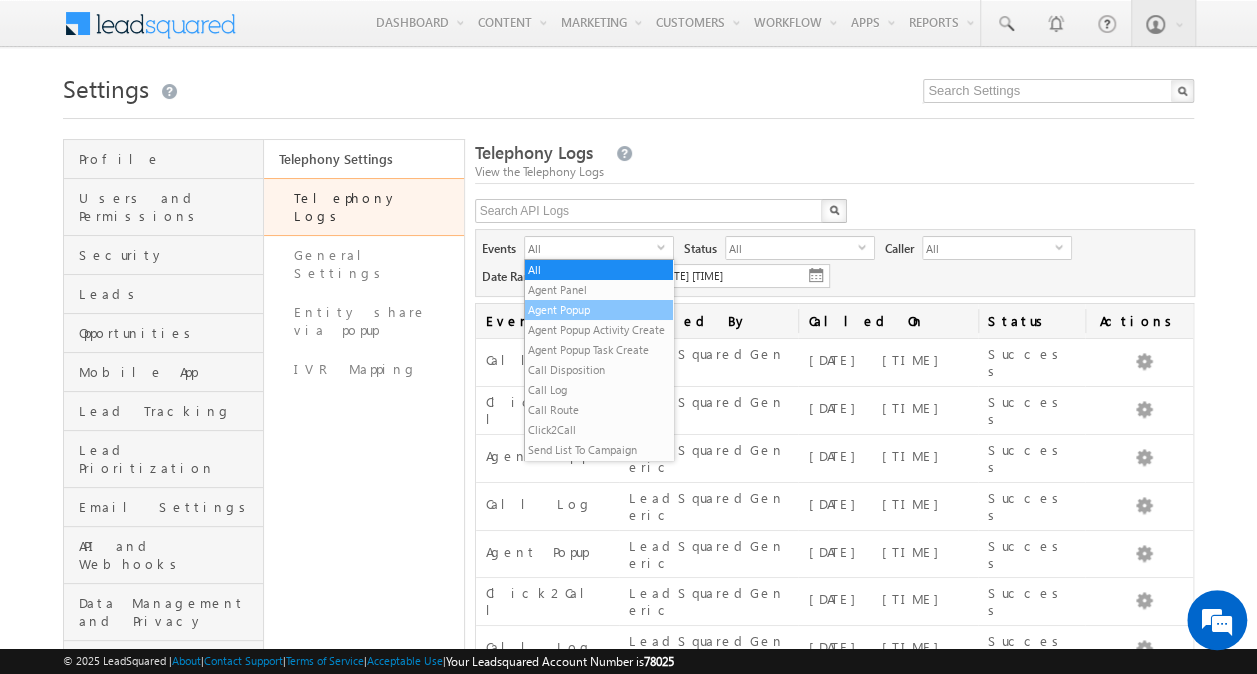 click on "Agent Popup" at bounding box center [599, 310] 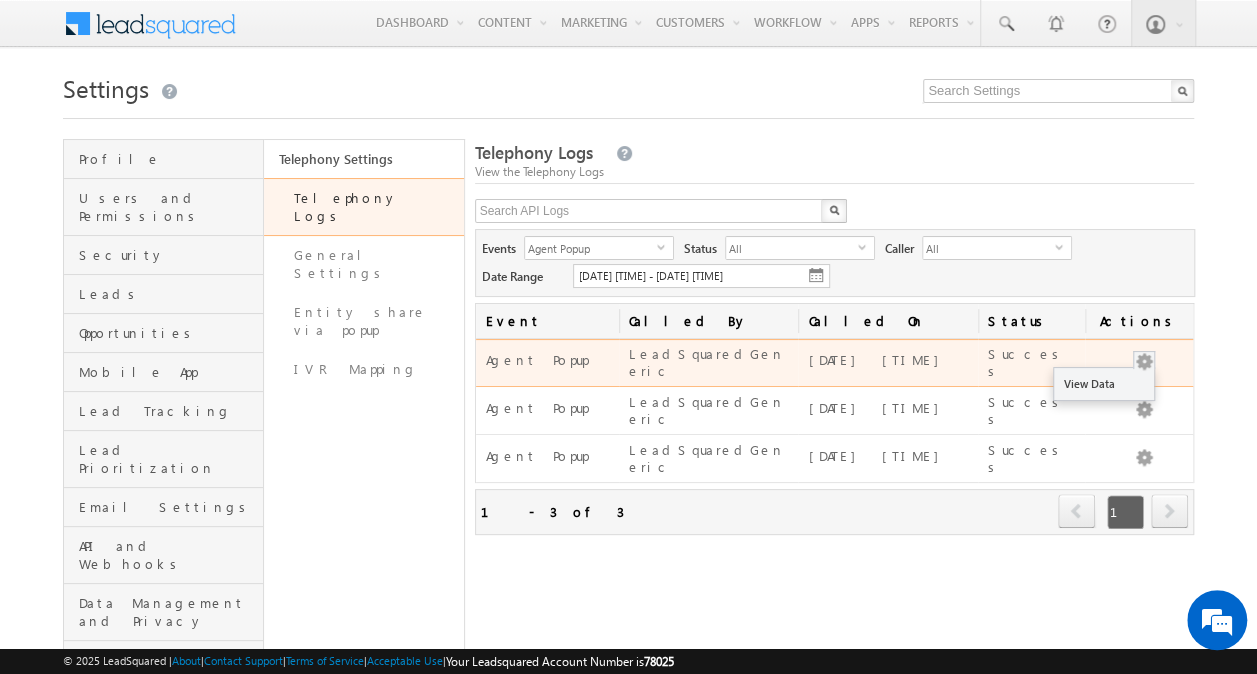 click at bounding box center [1144, 362] 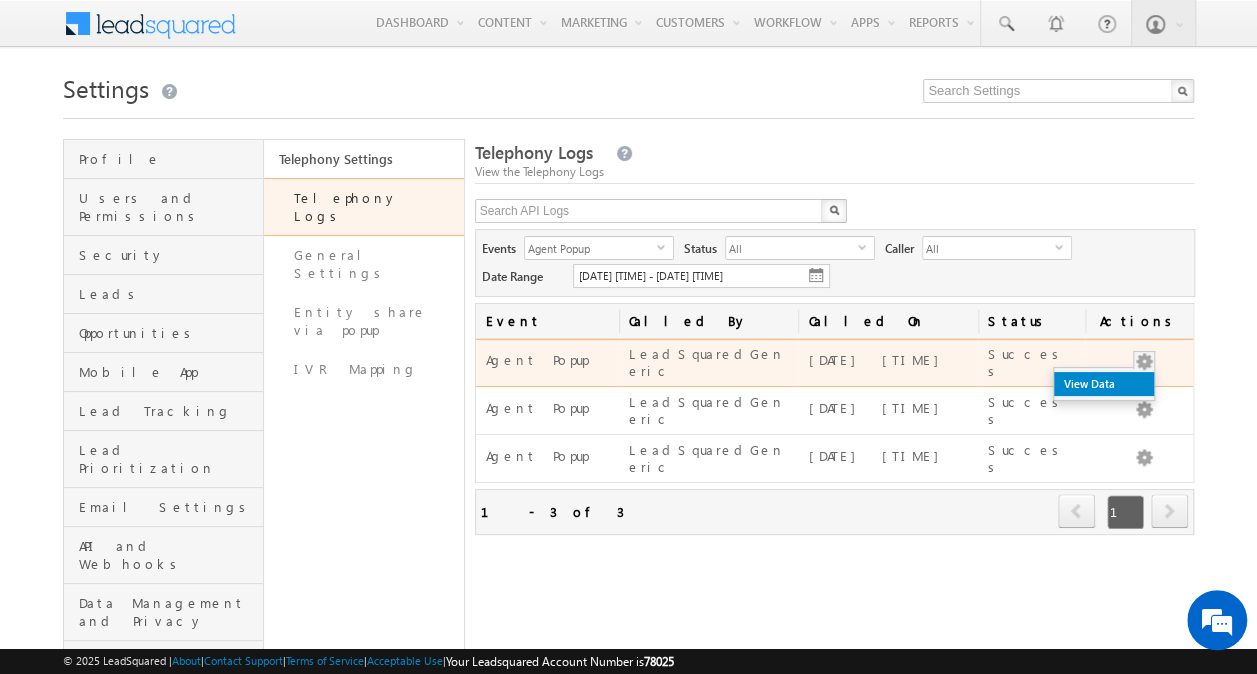 click on "View Data" at bounding box center [1104, 384] 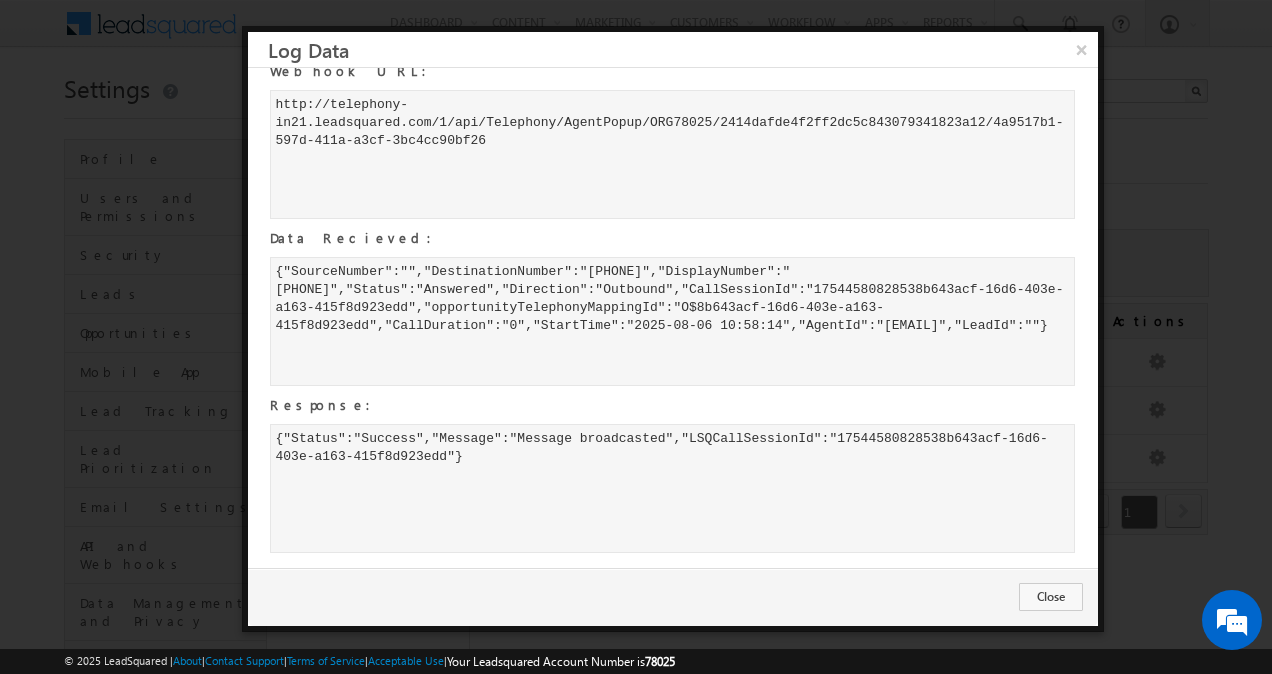 scroll, scrollTop: 0, scrollLeft: 0, axis: both 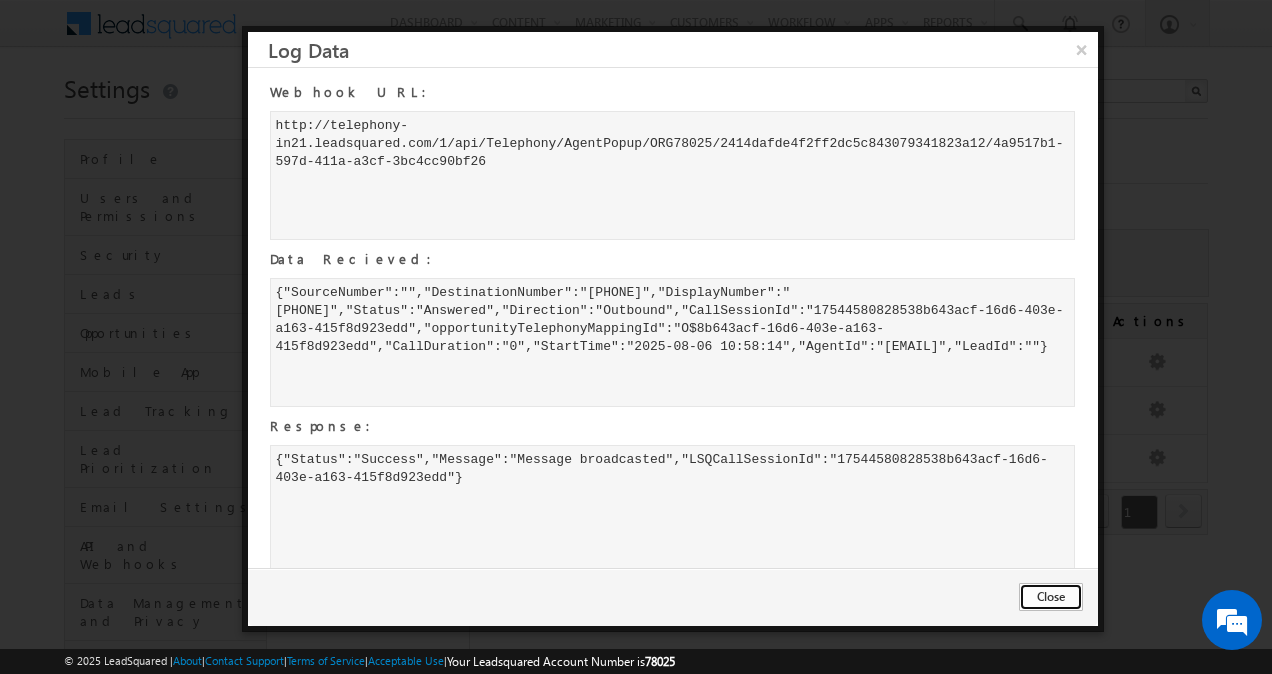 click on "Close" at bounding box center (1051, 597) 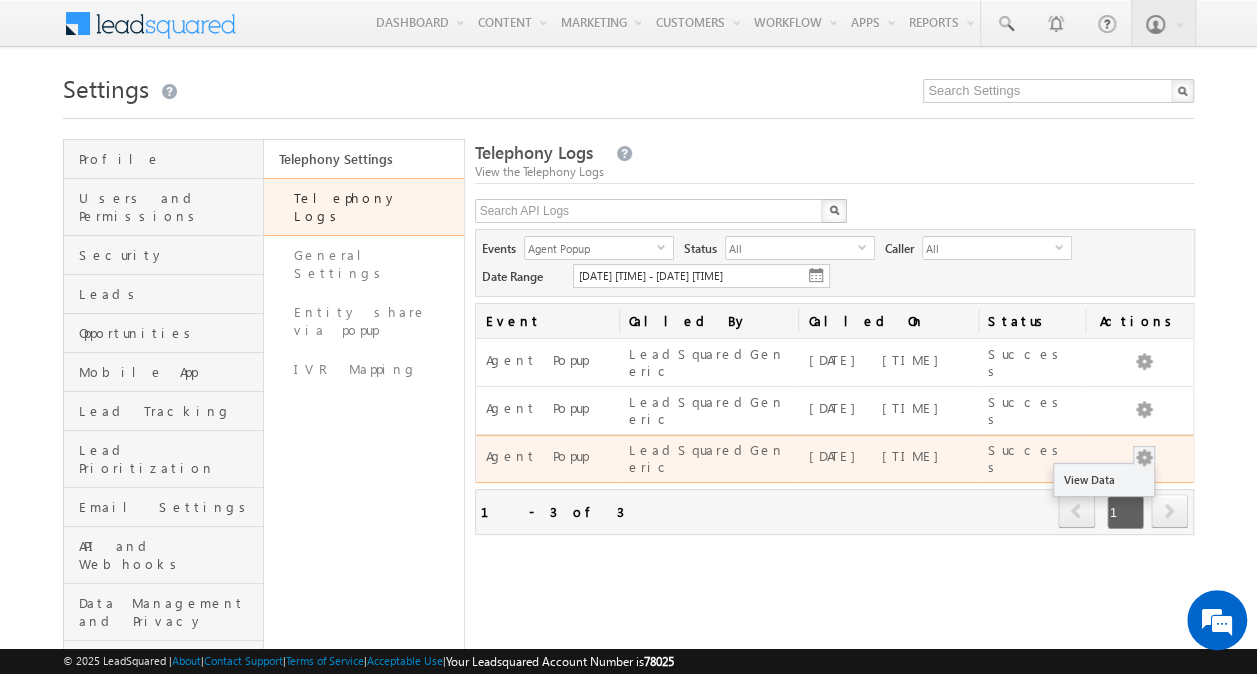 click at bounding box center (1144, 458) 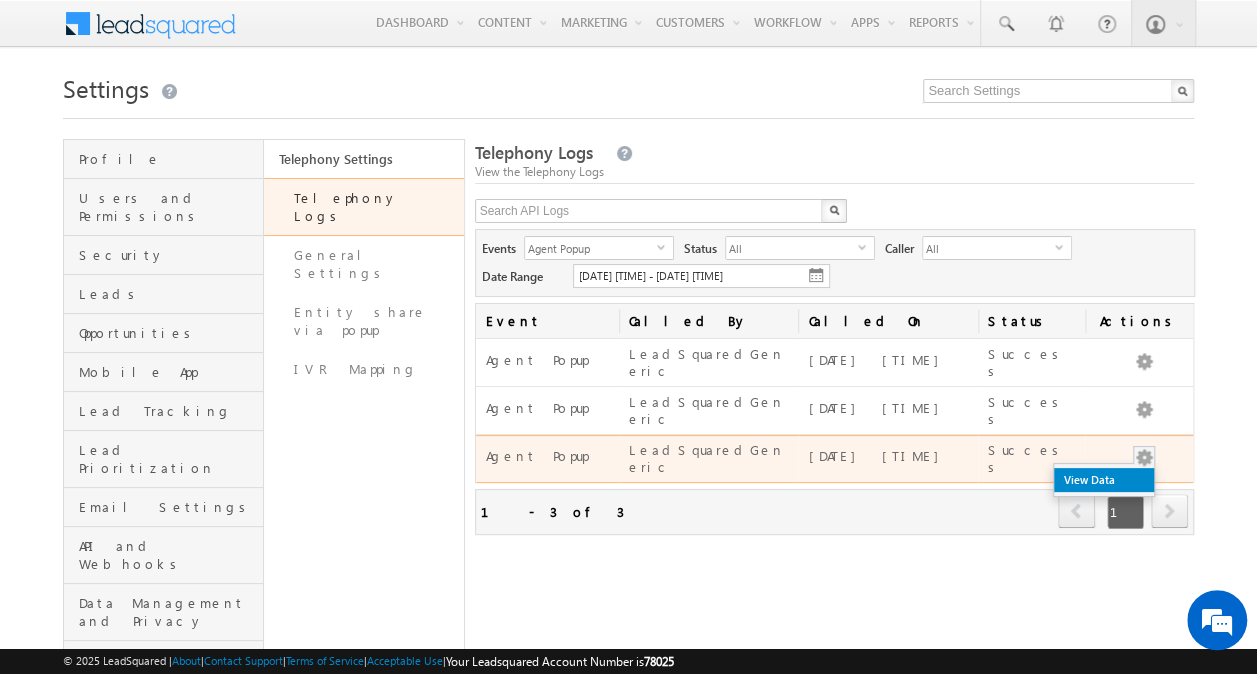 click on "View Data" at bounding box center [1104, 480] 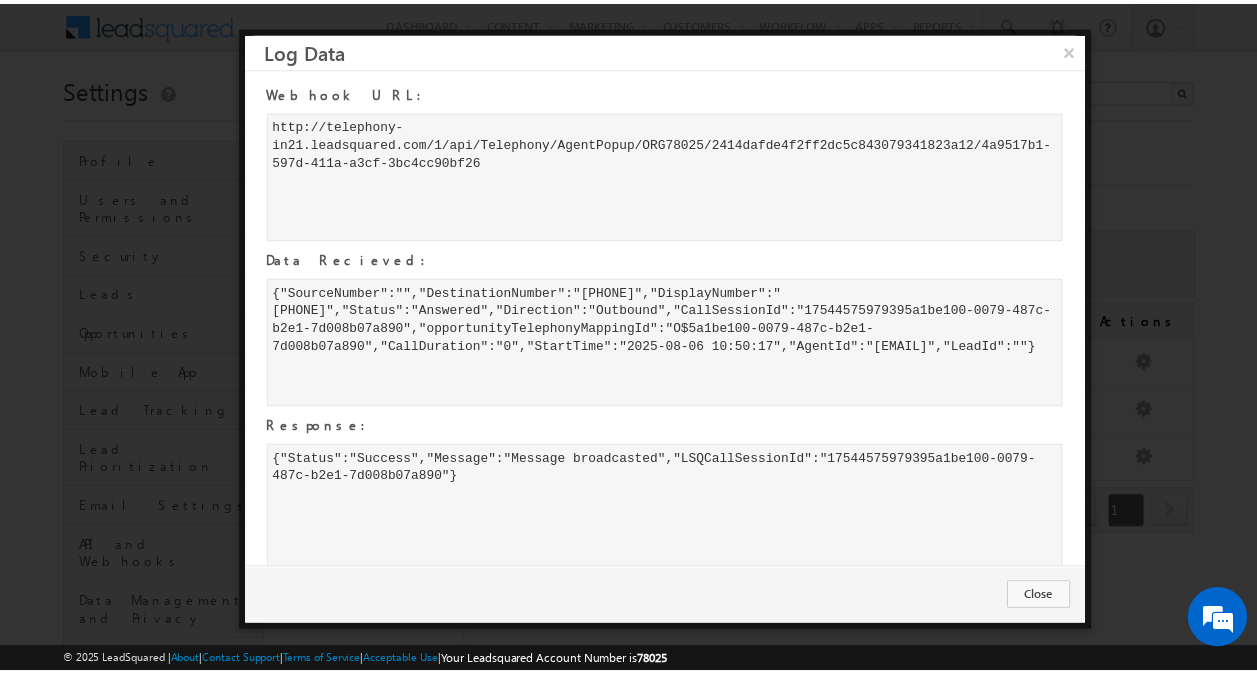 scroll, scrollTop: 24, scrollLeft: 0, axis: vertical 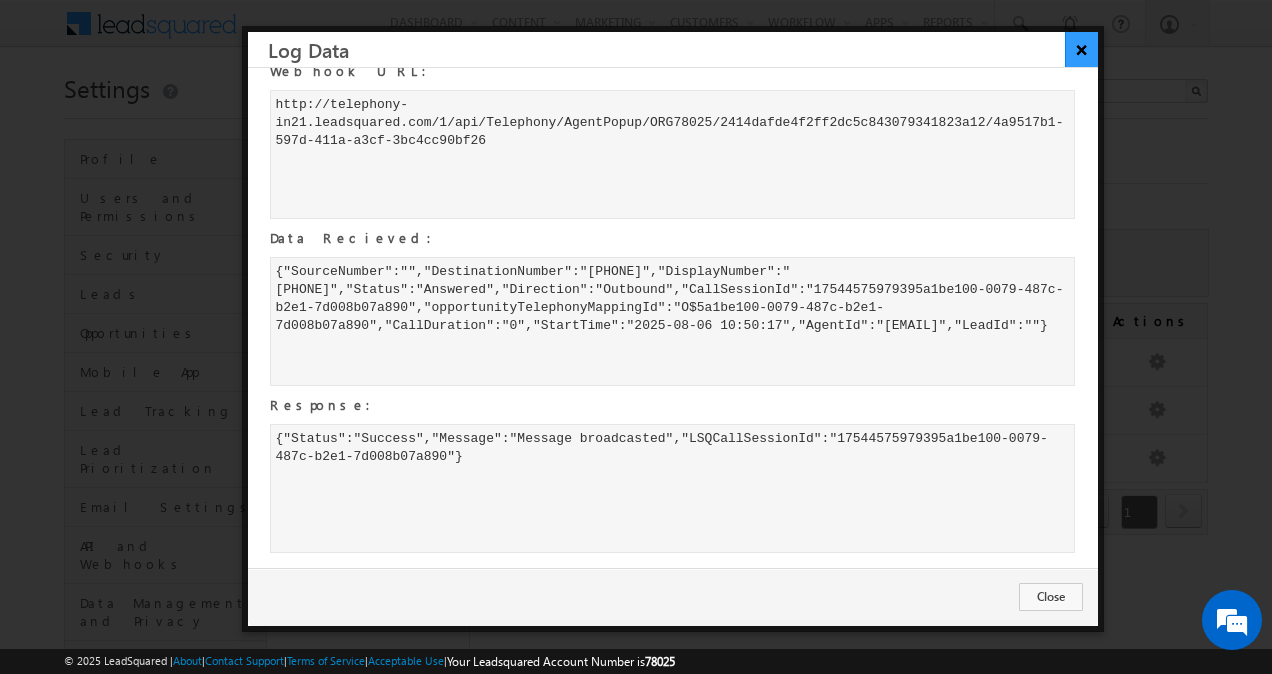 click on "×" at bounding box center [1081, 49] 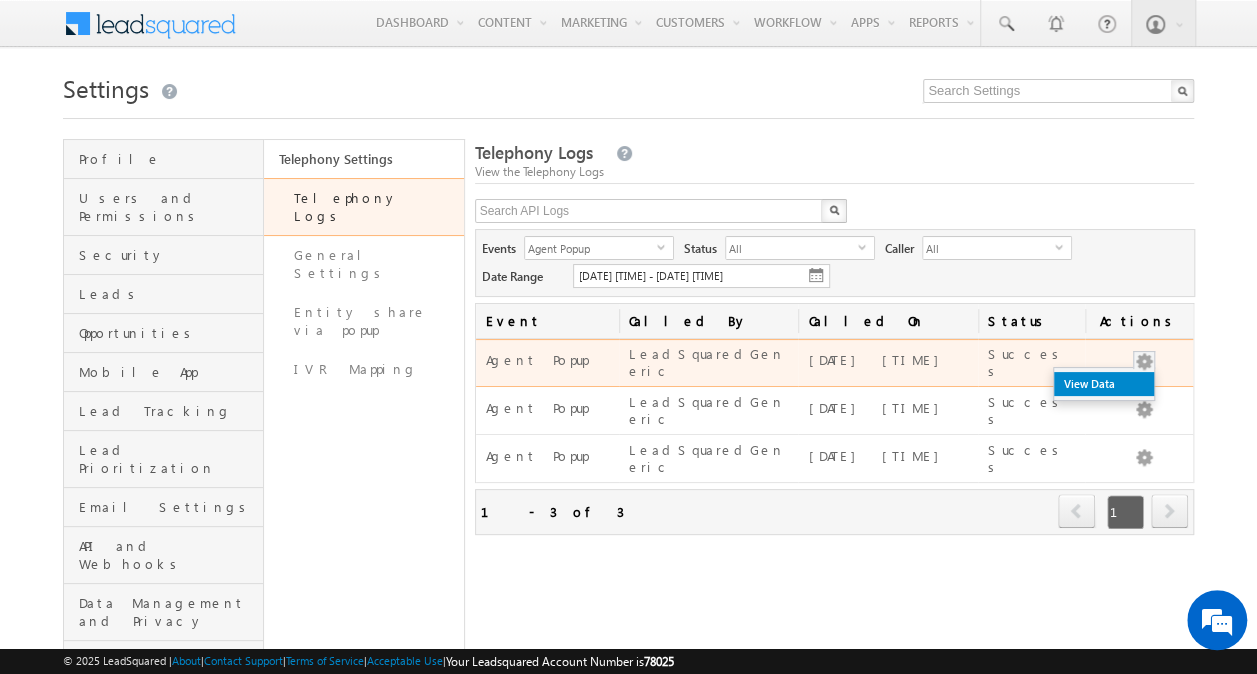 click on "View Data" at bounding box center [1104, 384] 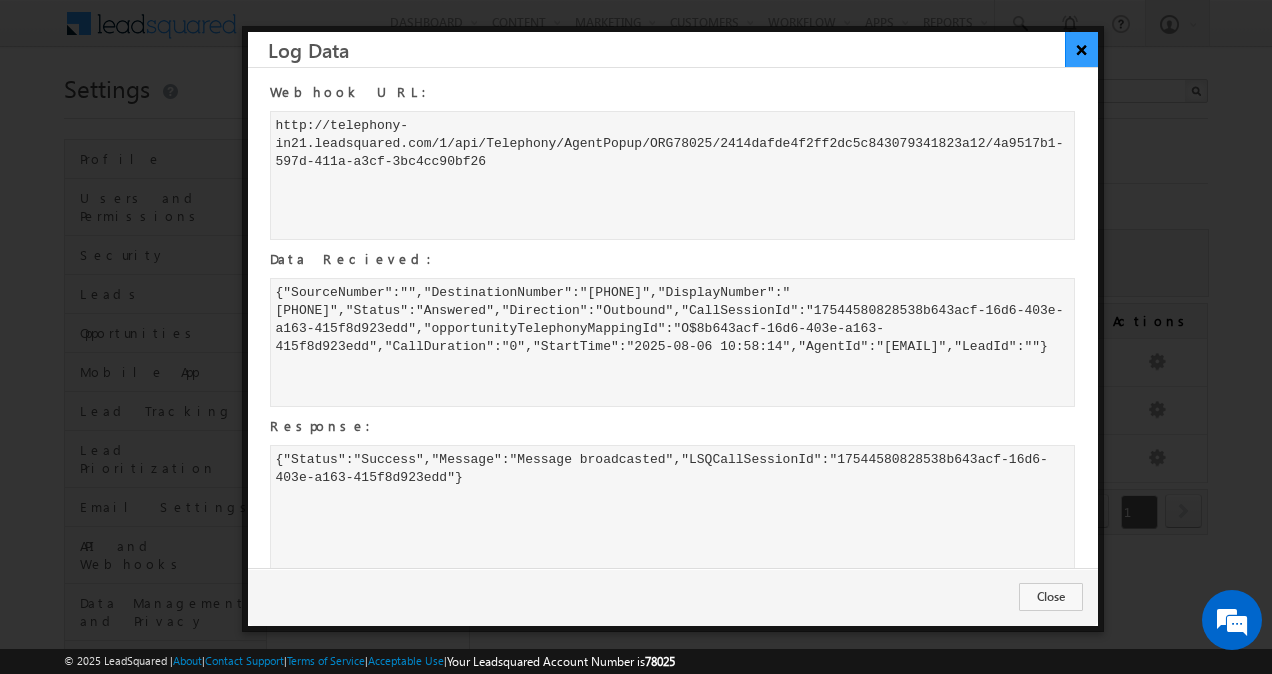 click on "×" at bounding box center (1081, 49) 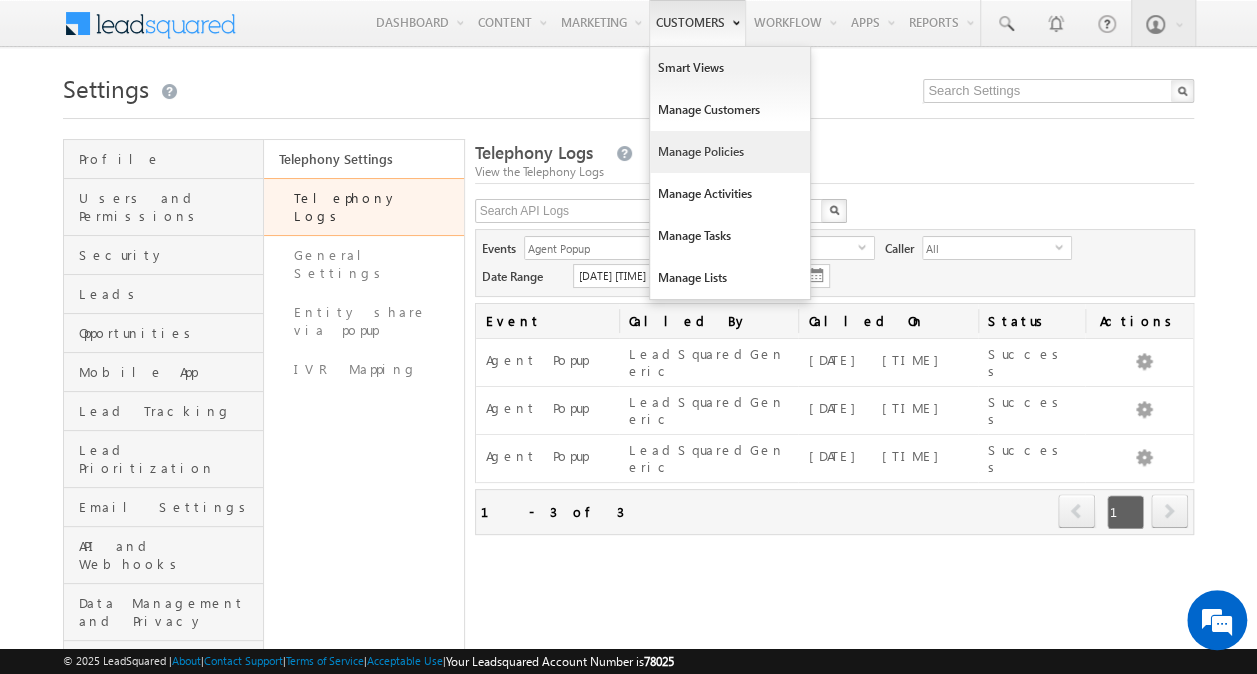 click on "Manage Policies" at bounding box center [730, 152] 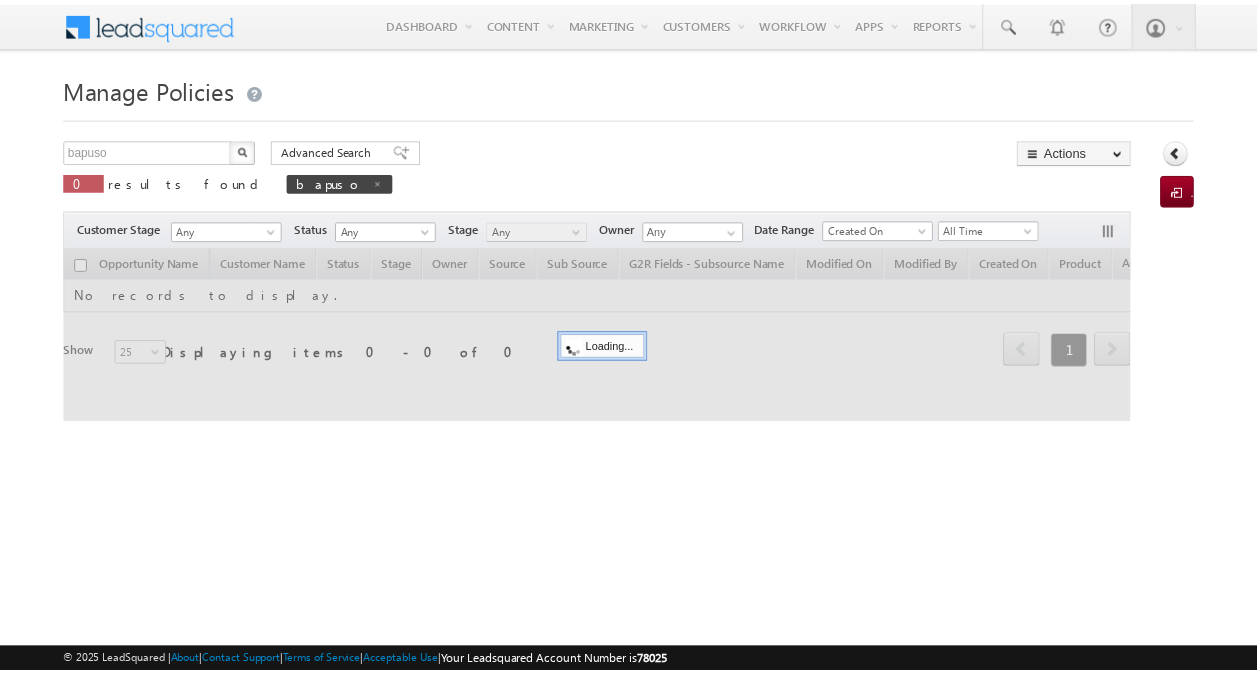 scroll, scrollTop: 0, scrollLeft: 0, axis: both 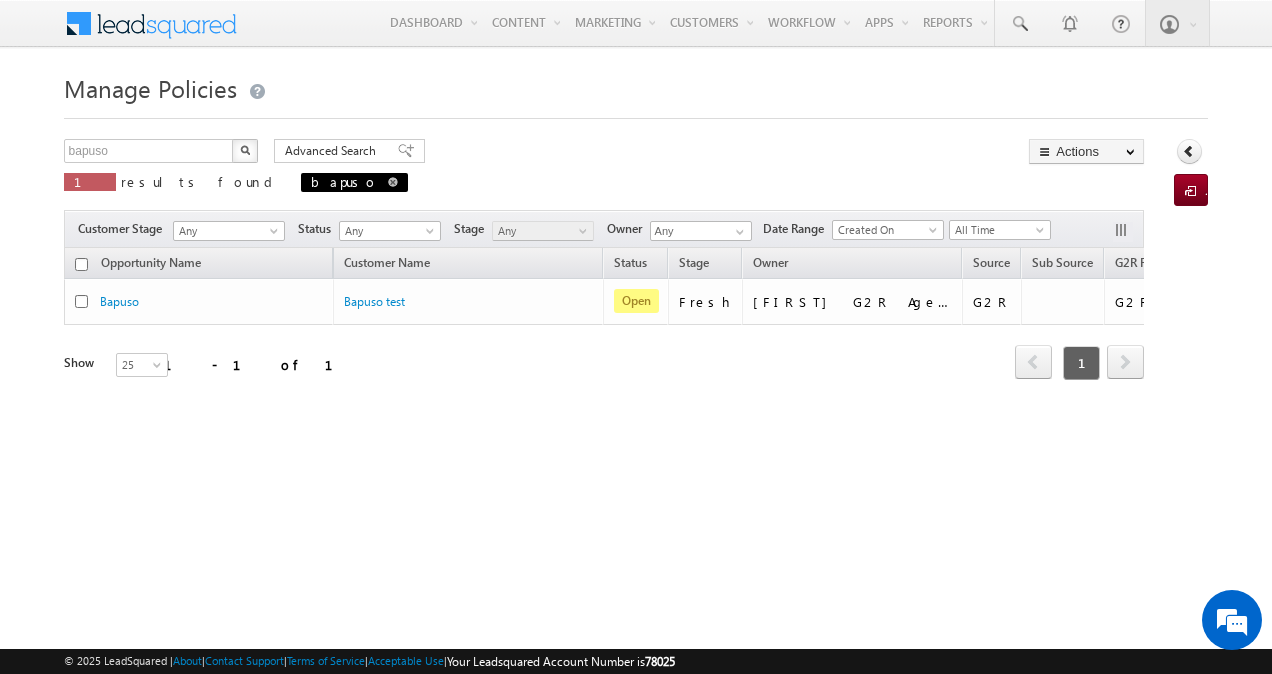 click at bounding box center (393, 181) 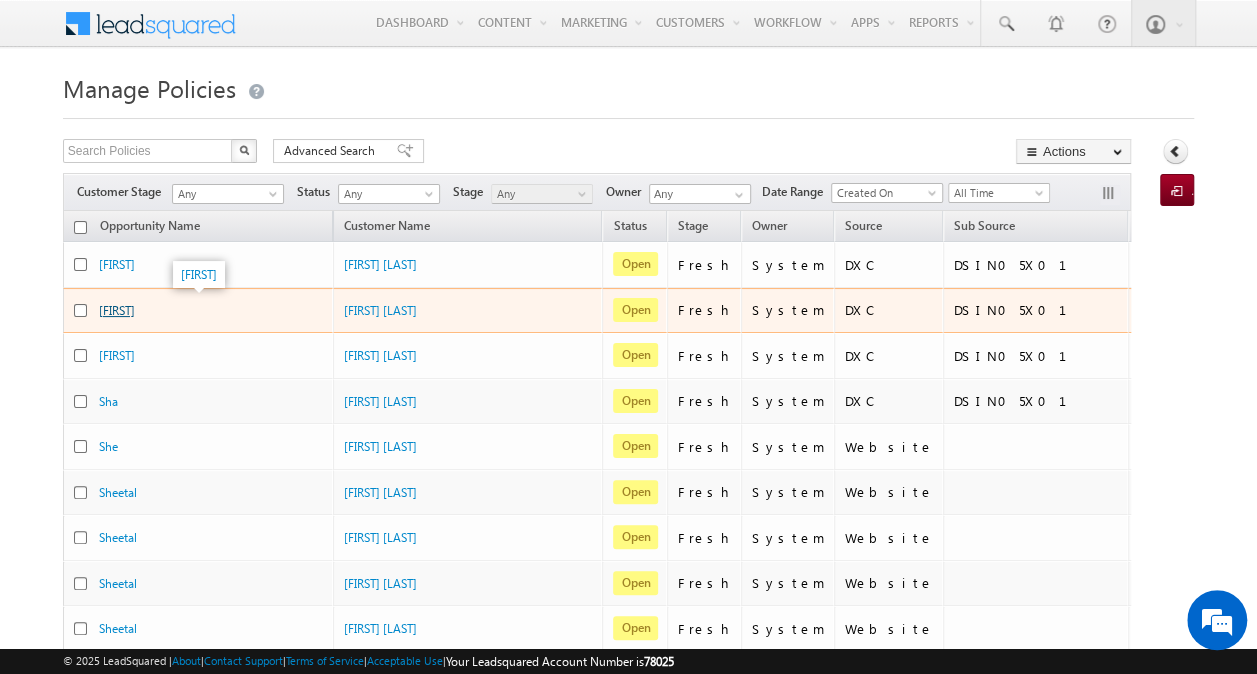 click on "[FIRST]" at bounding box center (117, 310) 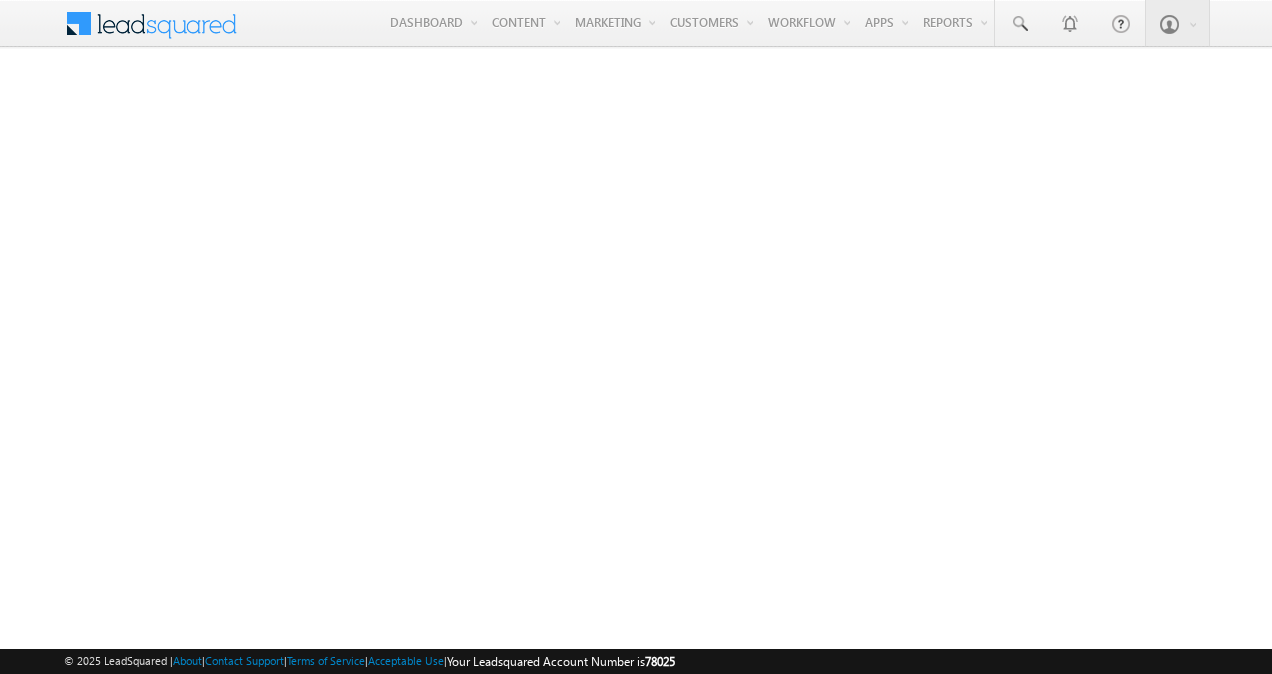 scroll, scrollTop: 0, scrollLeft: 0, axis: both 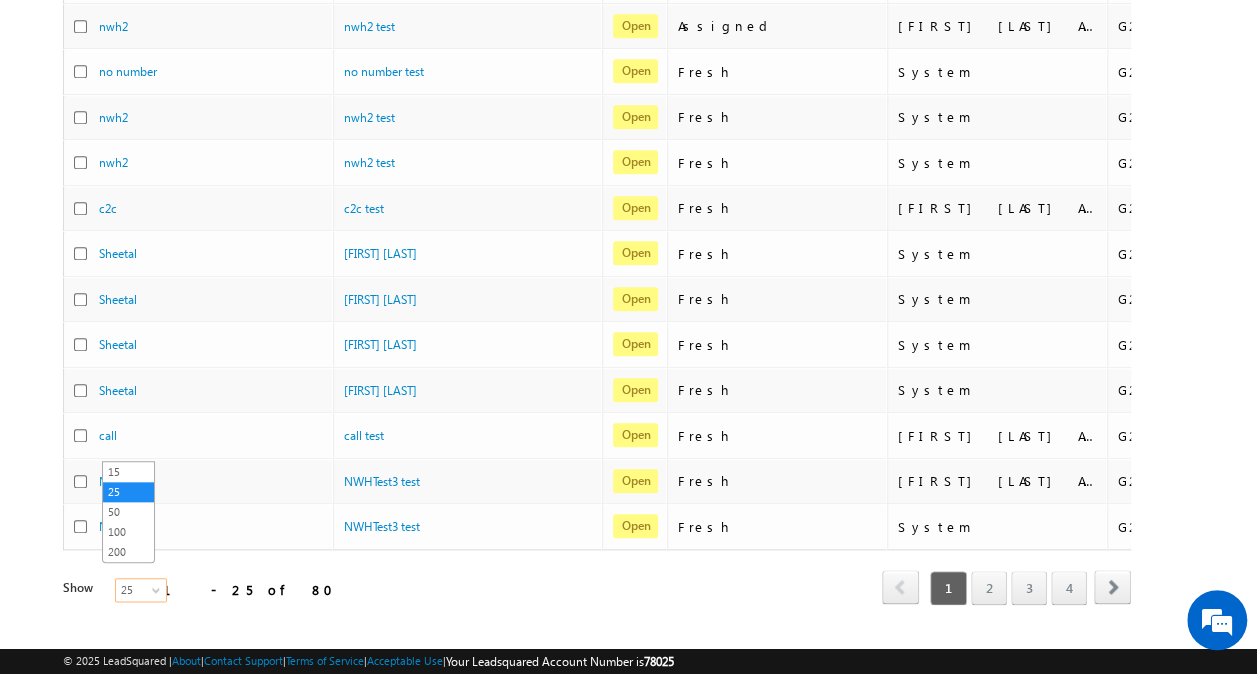 click at bounding box center (158, 594) 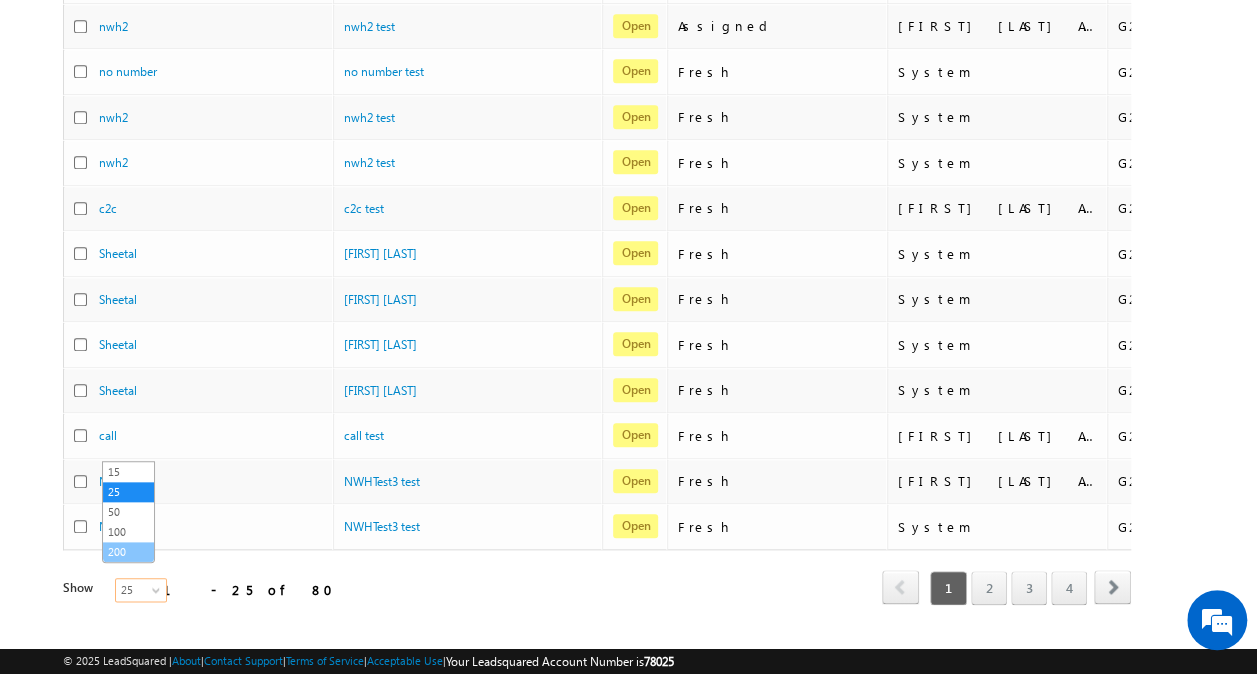 click on "200" at bounding box center [128, 552] 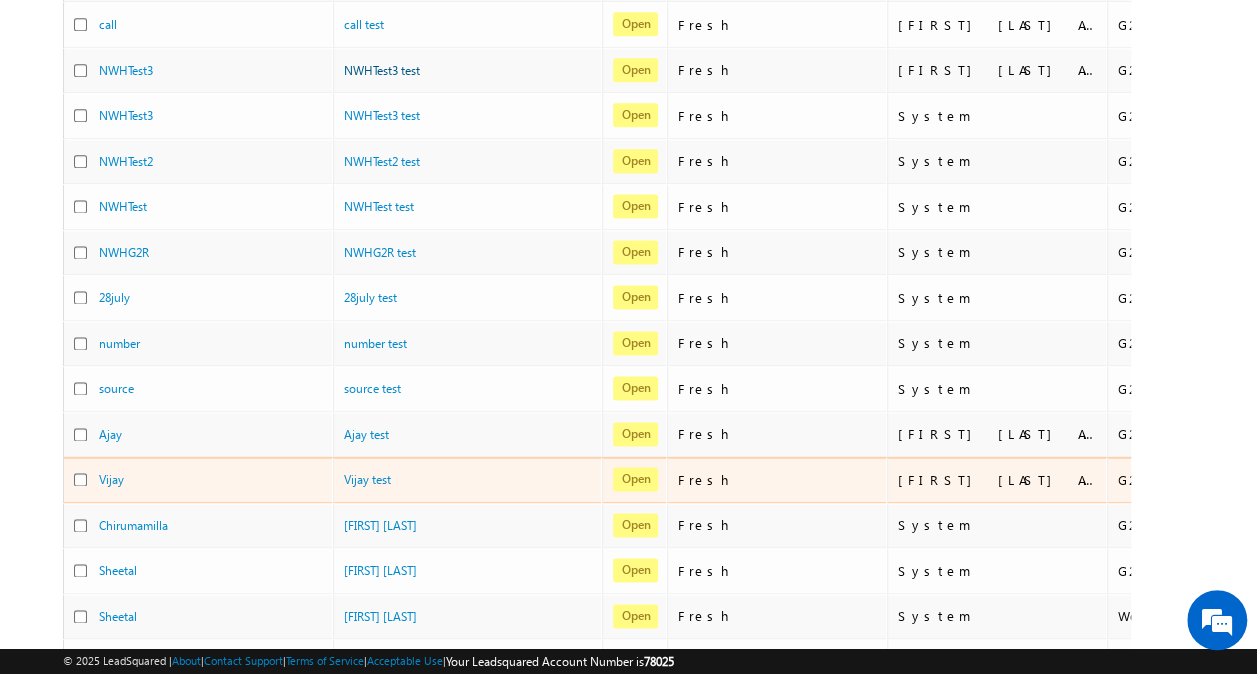 scroll, scrollTop: 1327, scrollLeft: 0, axis: vertical 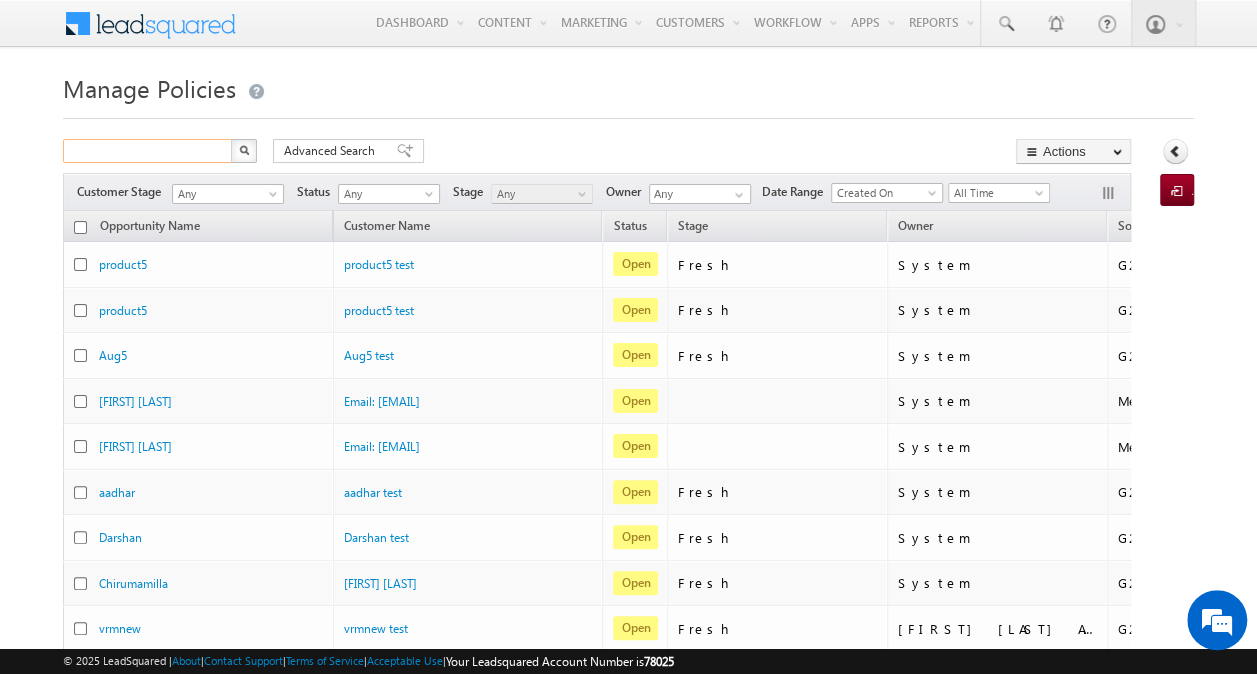 click at bounding box center (148, 151) 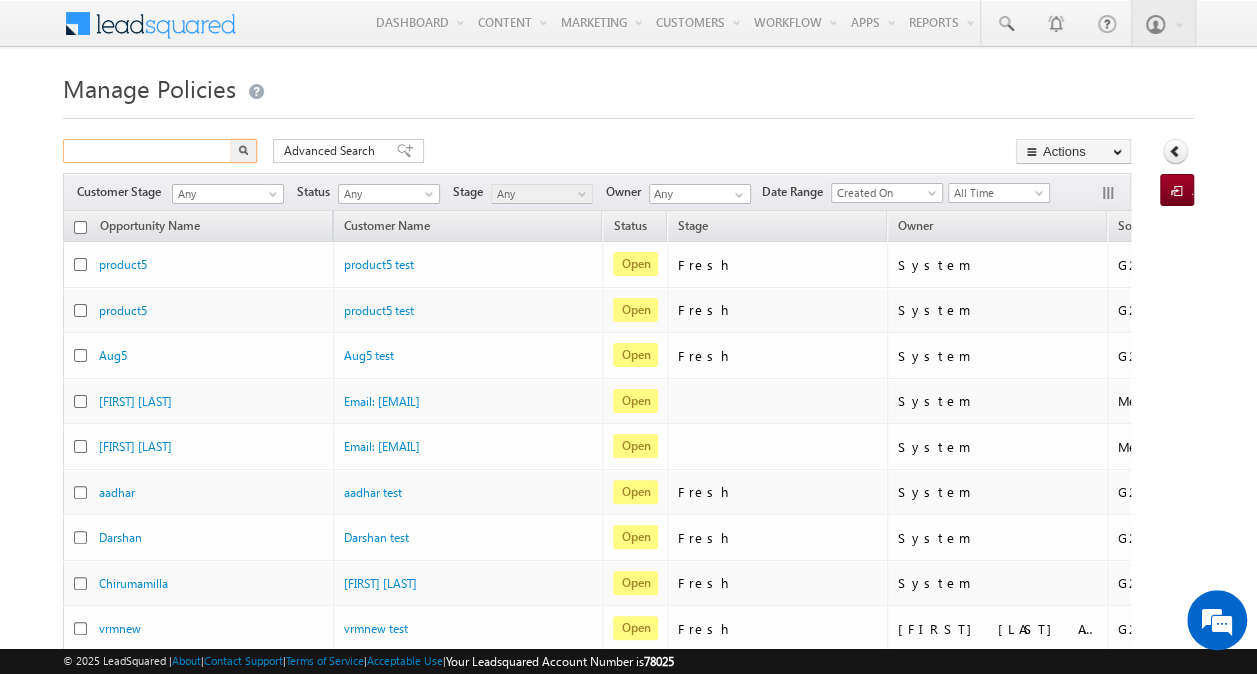 paste on "[PHONE]" 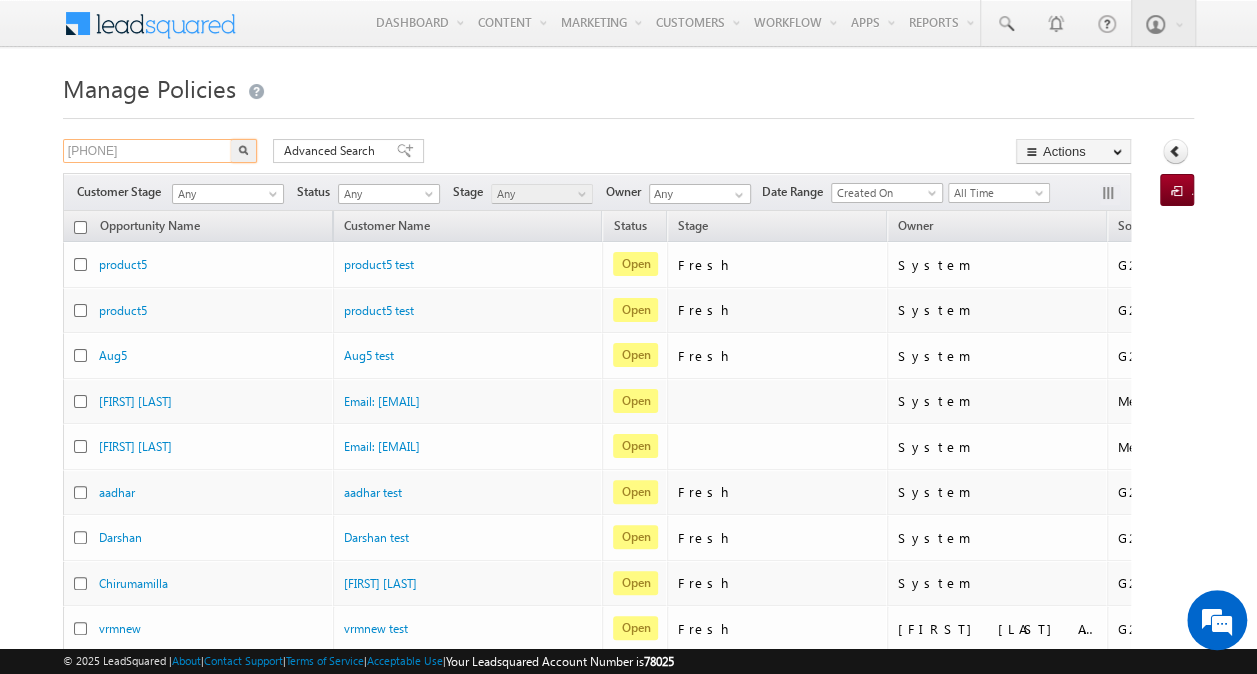 type on "7834503421" 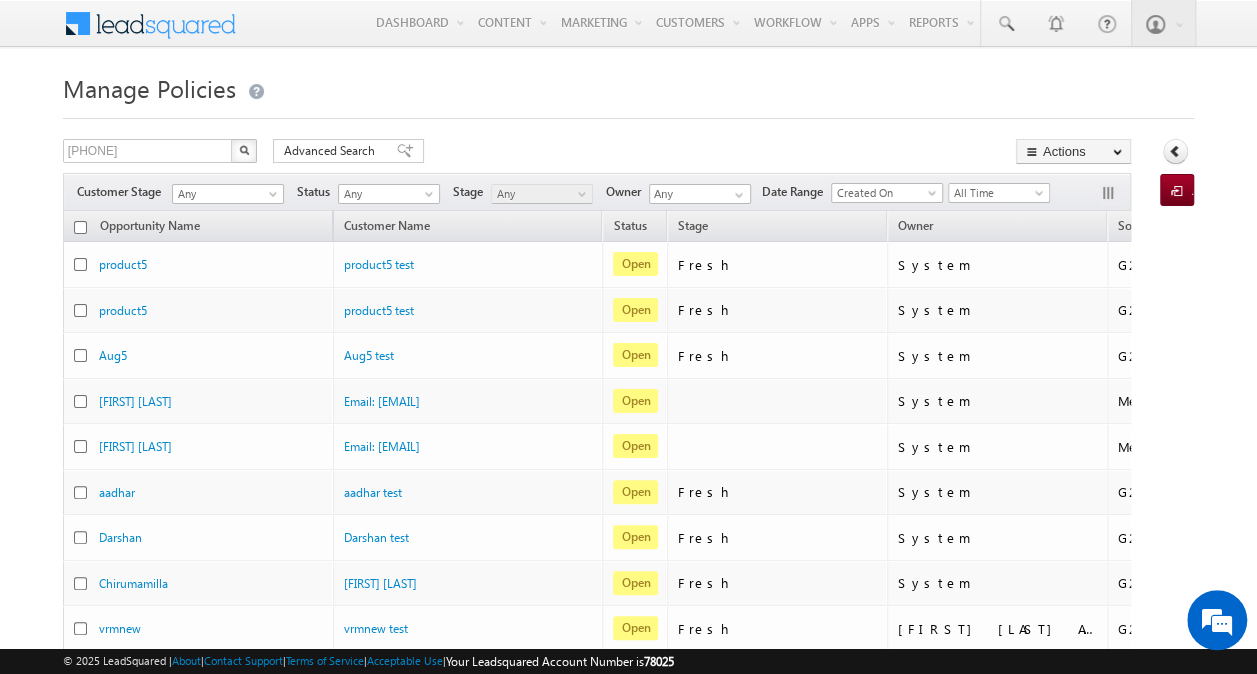 click at bounding box center (244, 150) 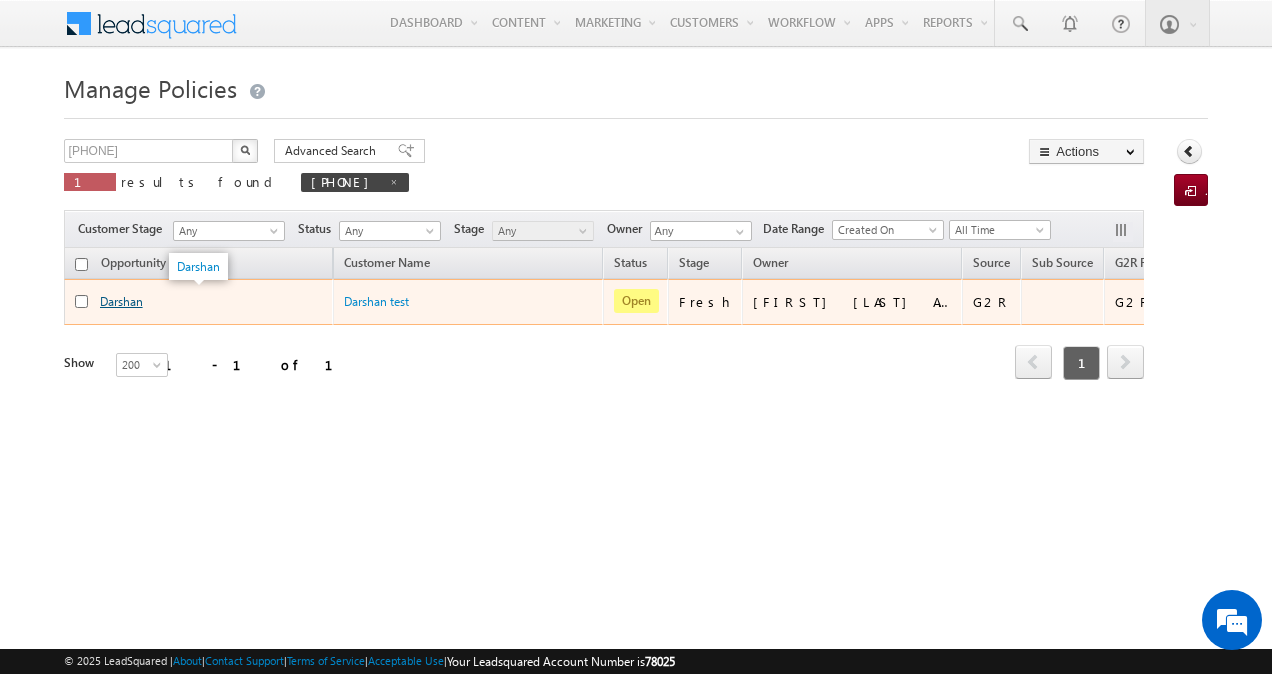 click on "Darshan" at bounding box center (121, 301) 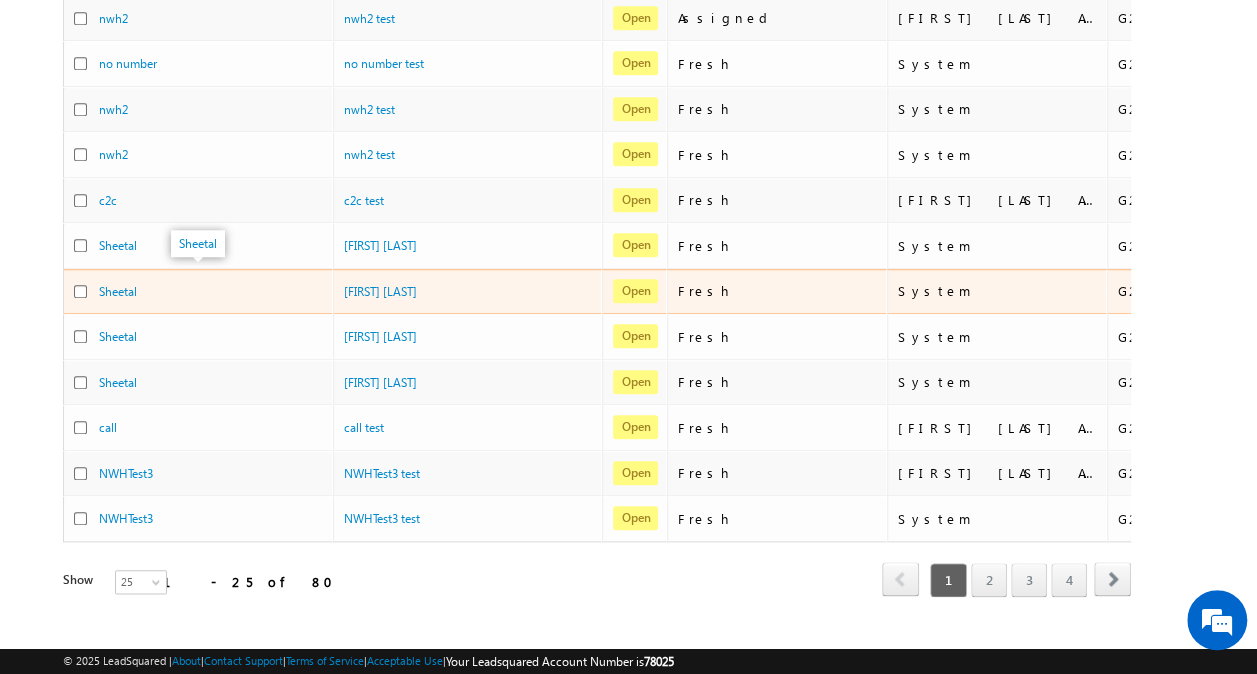 scroll, scrollTop: 839, scrollLeft: 0, axis: vertical 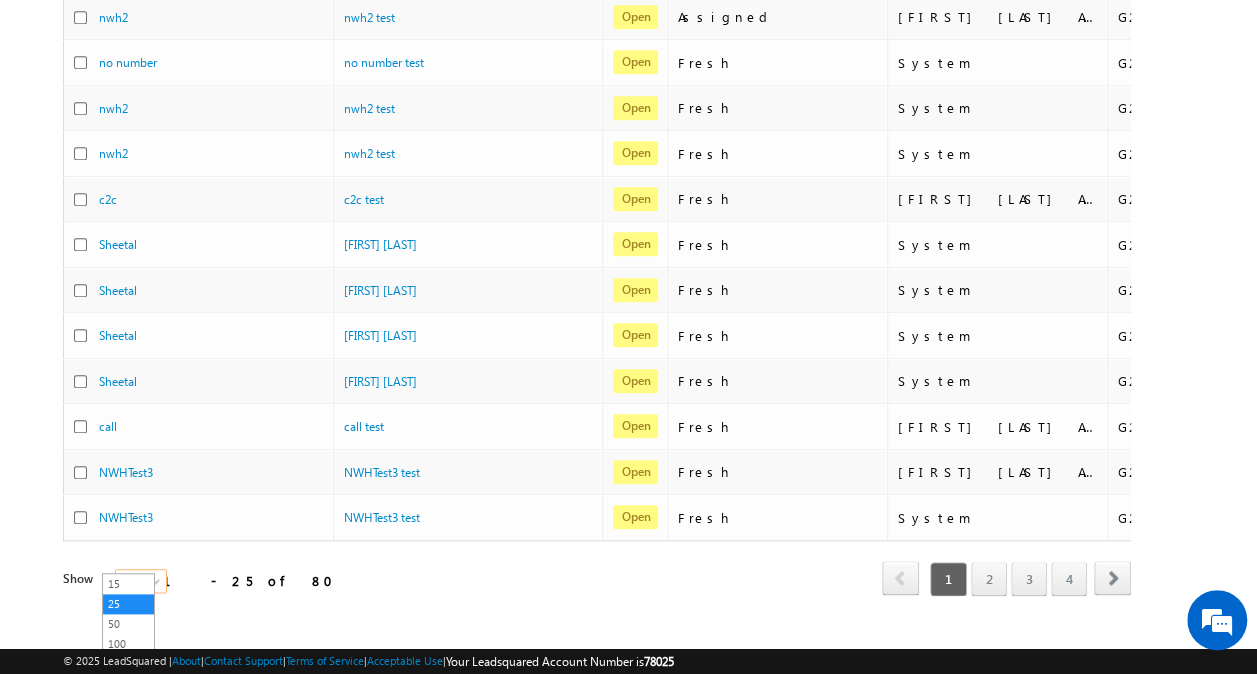 click on "25" at bounding box center (142, 581) 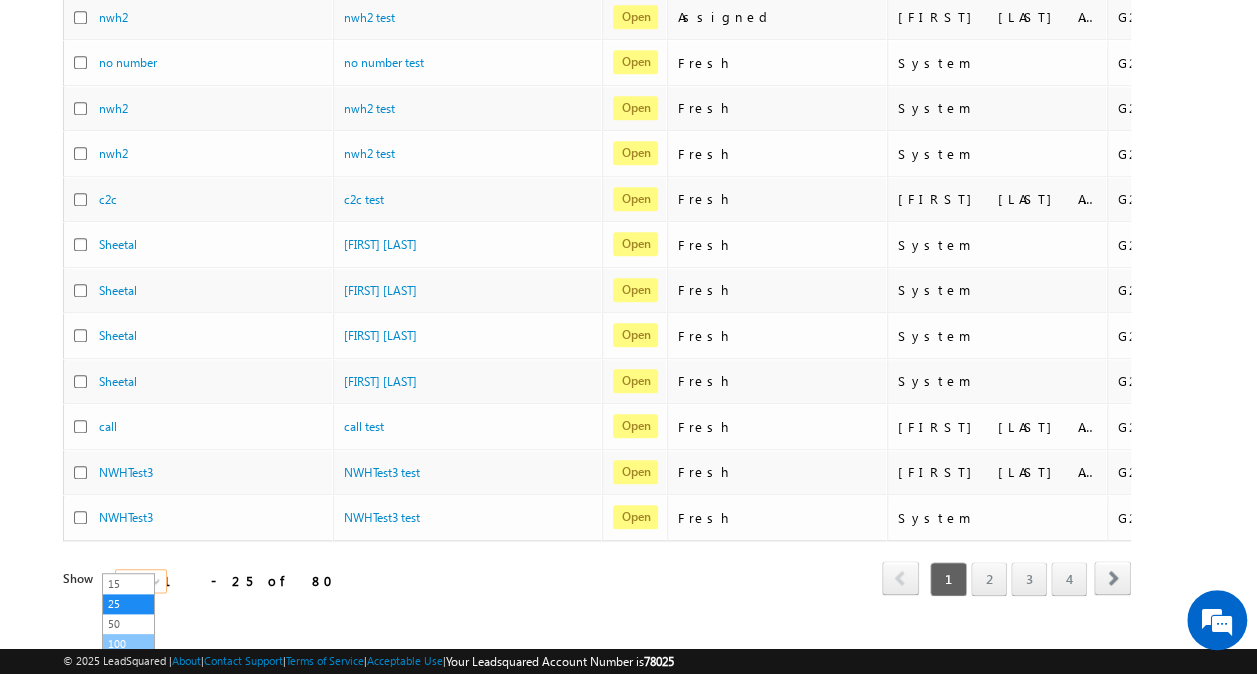 scroll, scrollTop: 0, scrollLeft: 0, axis: both 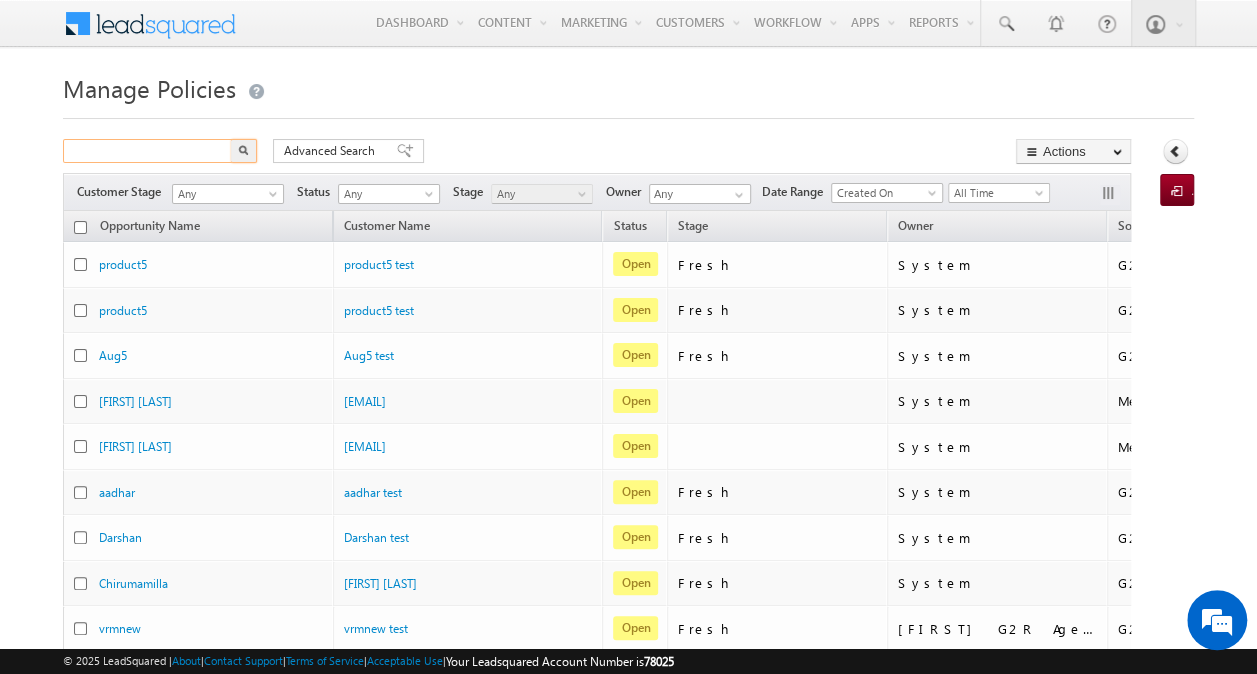 click at bounding box center [148, 151] 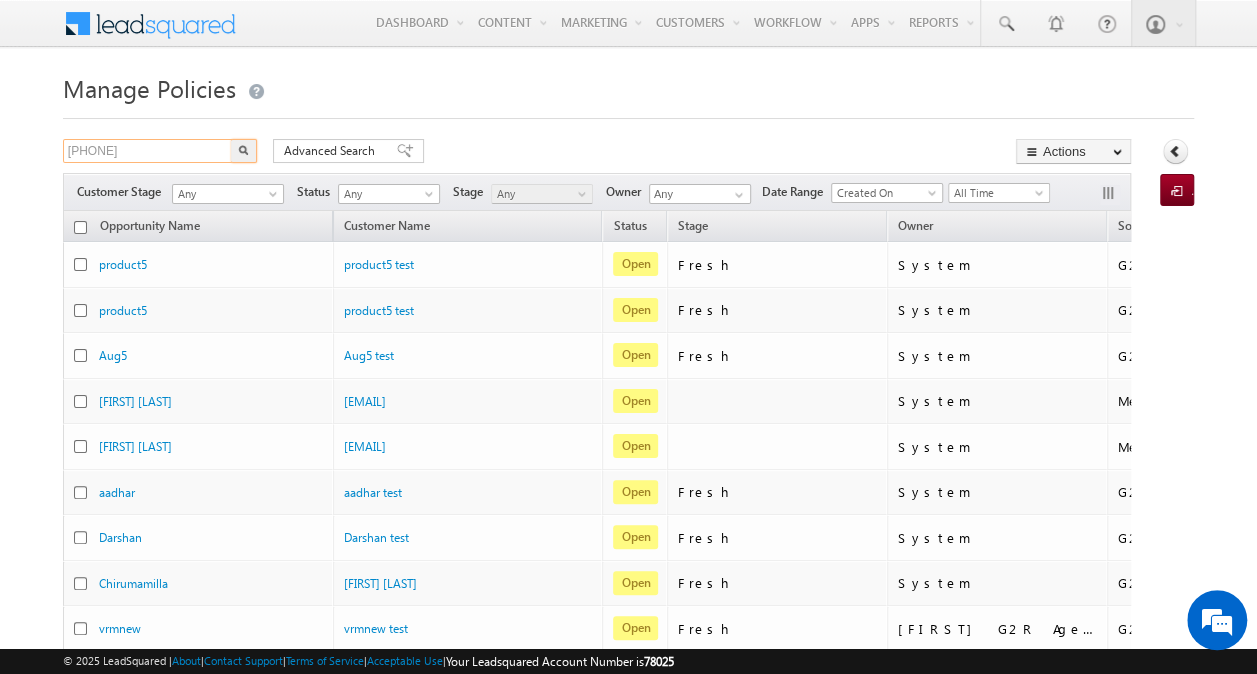 type on "7834503421" 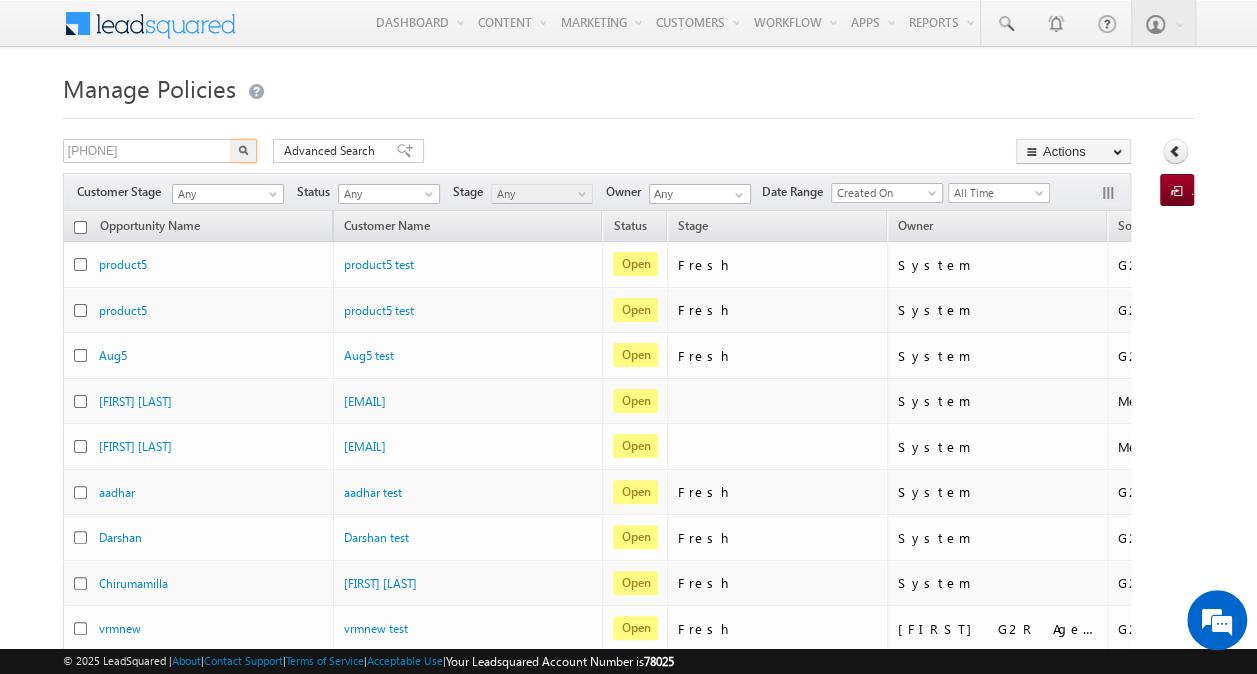 click at bounding box center [244, 151] 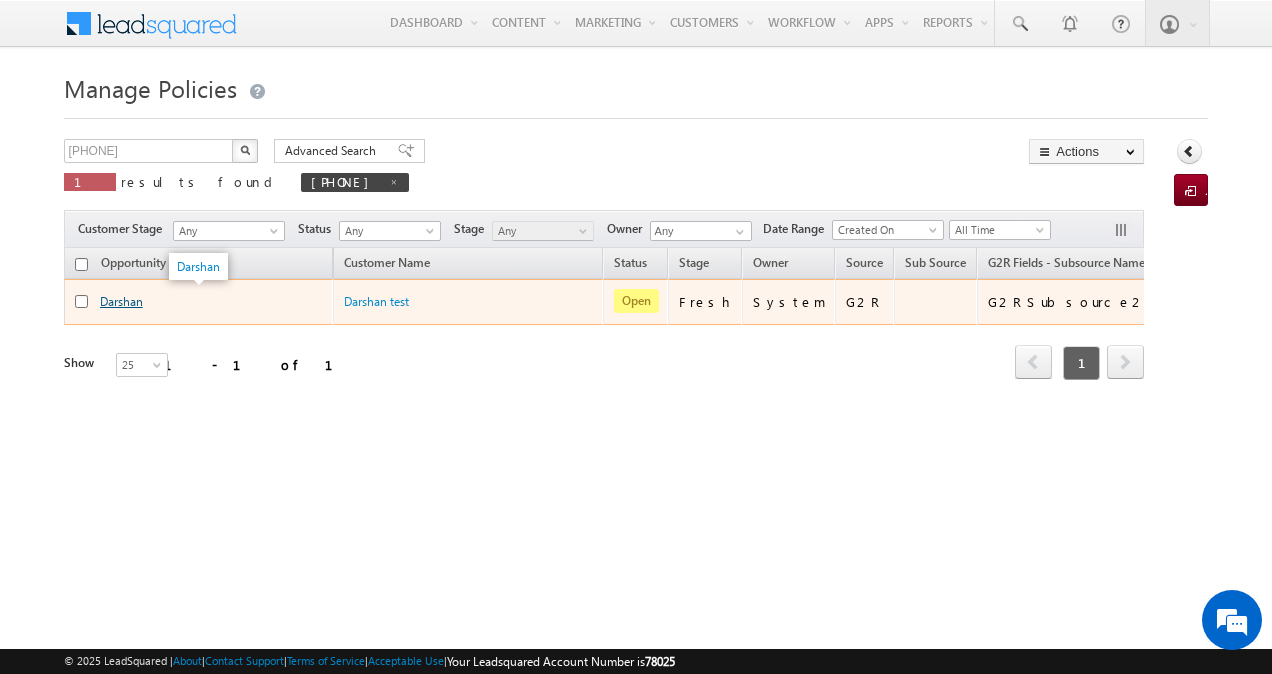 scroll, scrollTop: 0, scrollLeft: 0, axis: both 